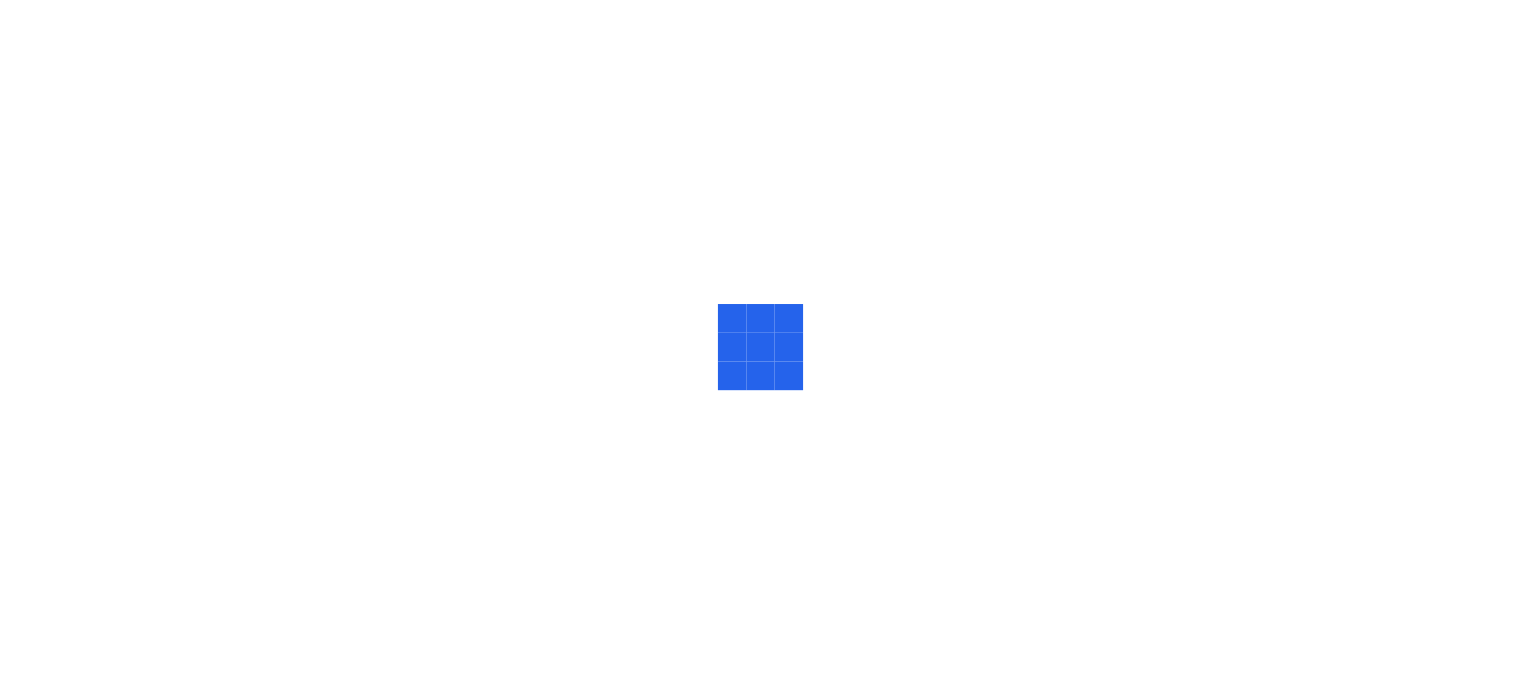 scroll, scrollTop: 0, scrollLeft: 0, axis: both 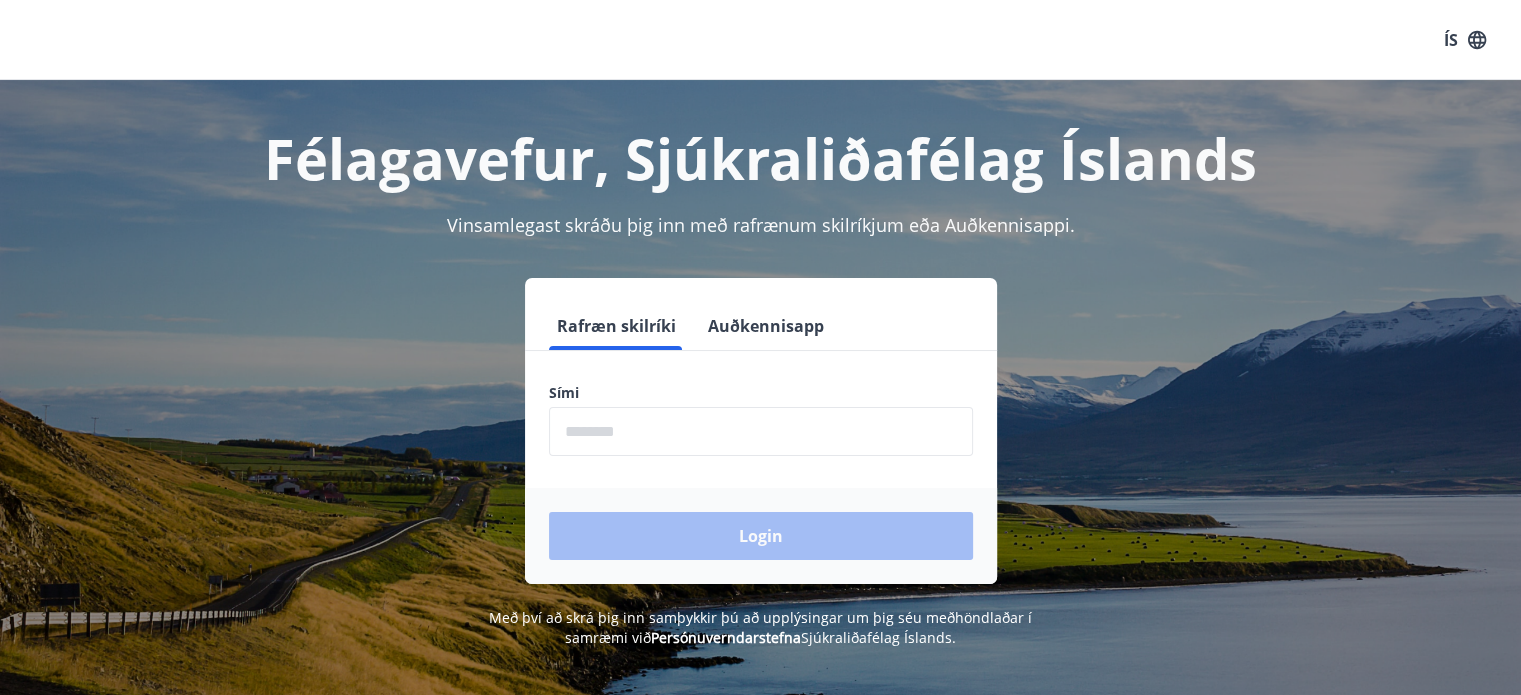 click at bounding box center (761, 431) 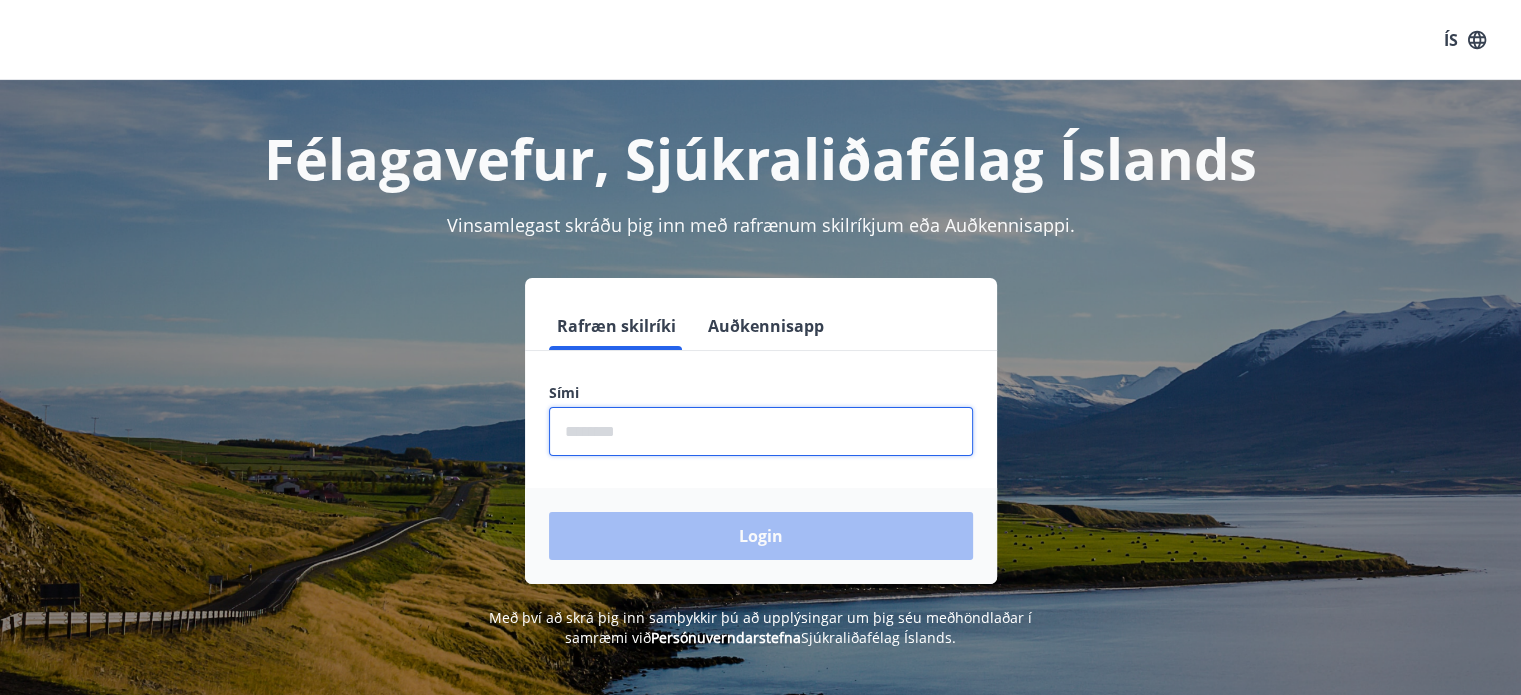 type on "********" 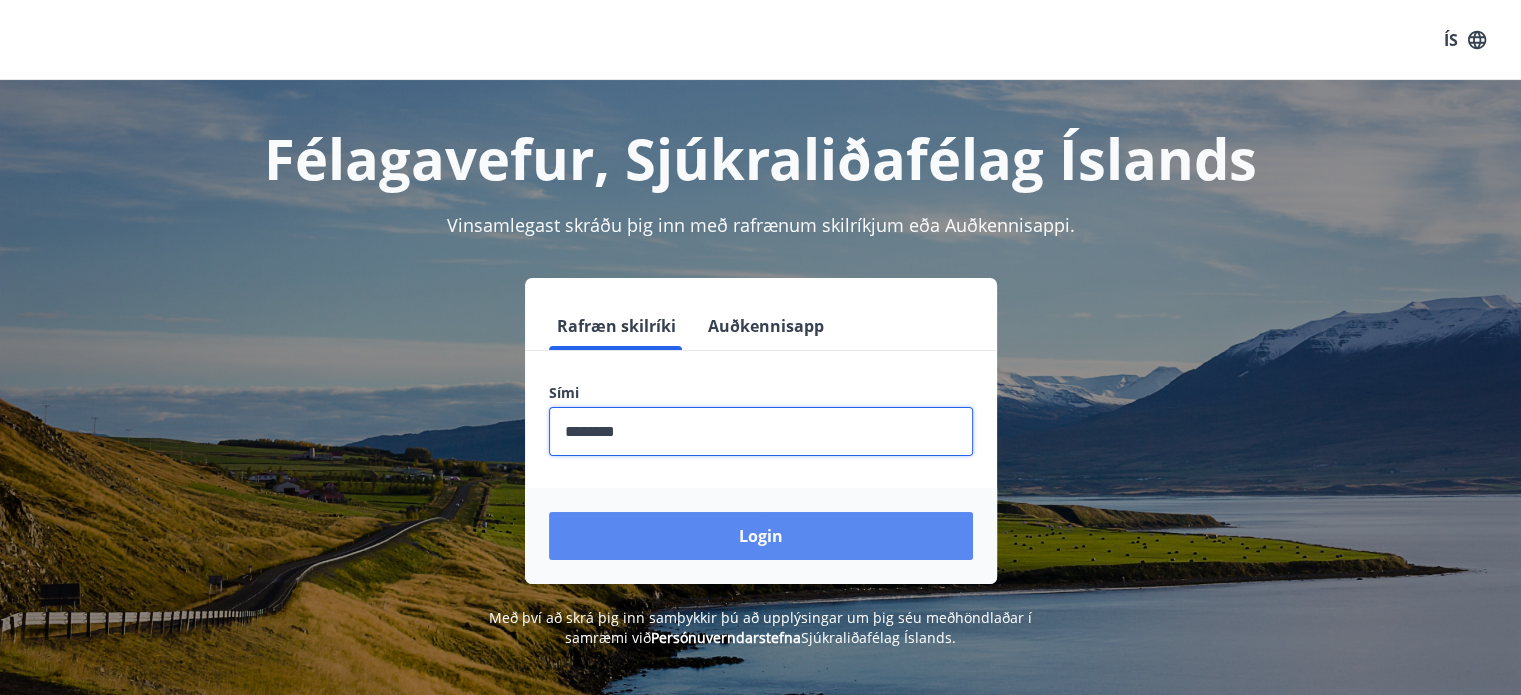 click on "Login" at bounding box center (761, 536) 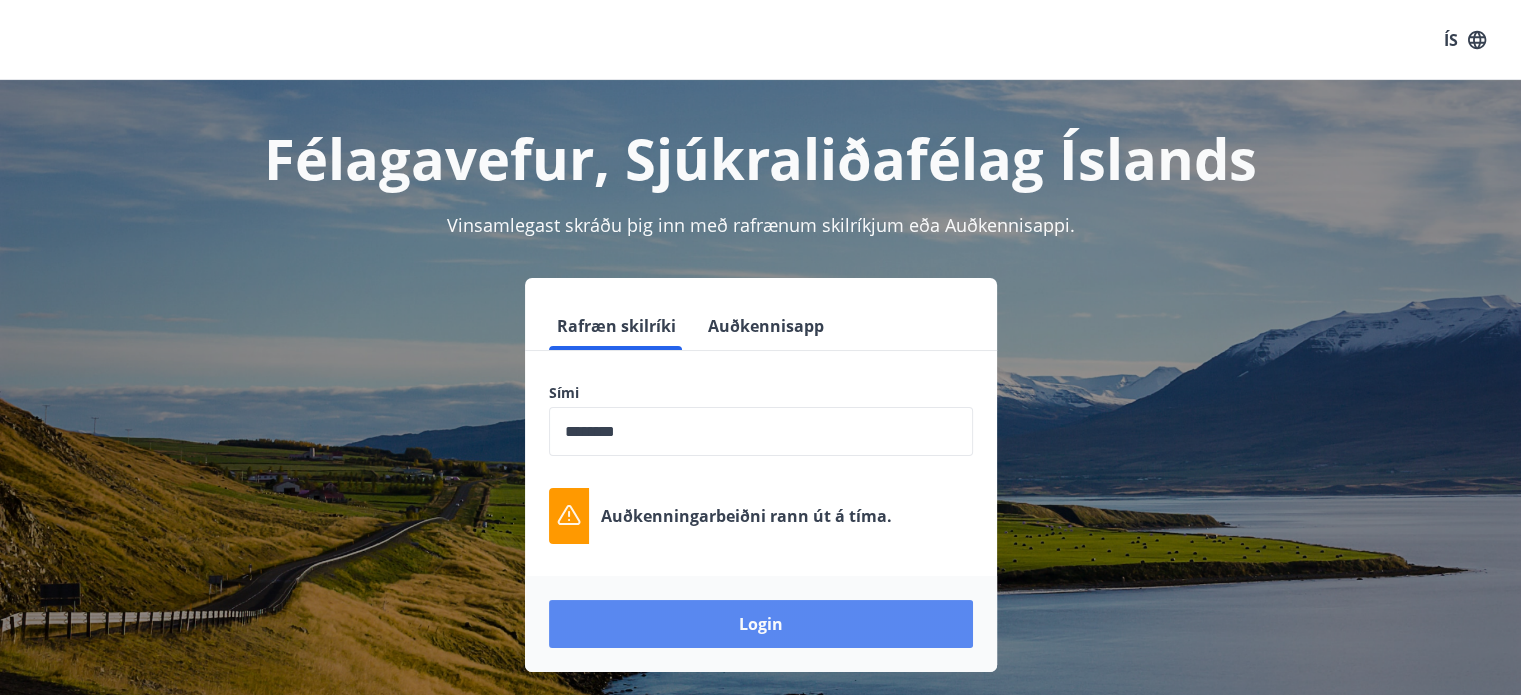 click on "Login" at bounding box center [761, 624] 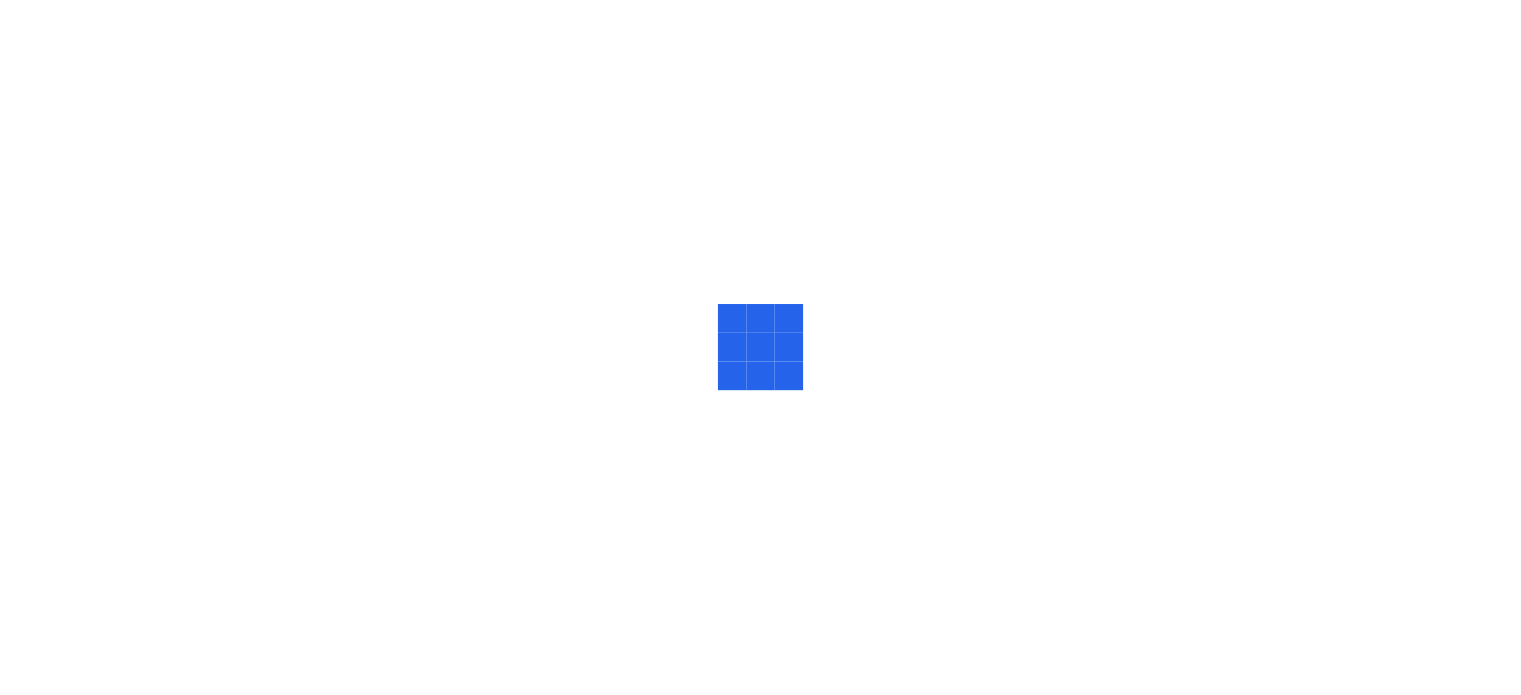 scroll, scrollTop: 0, scrollLeft: 0, axis: both 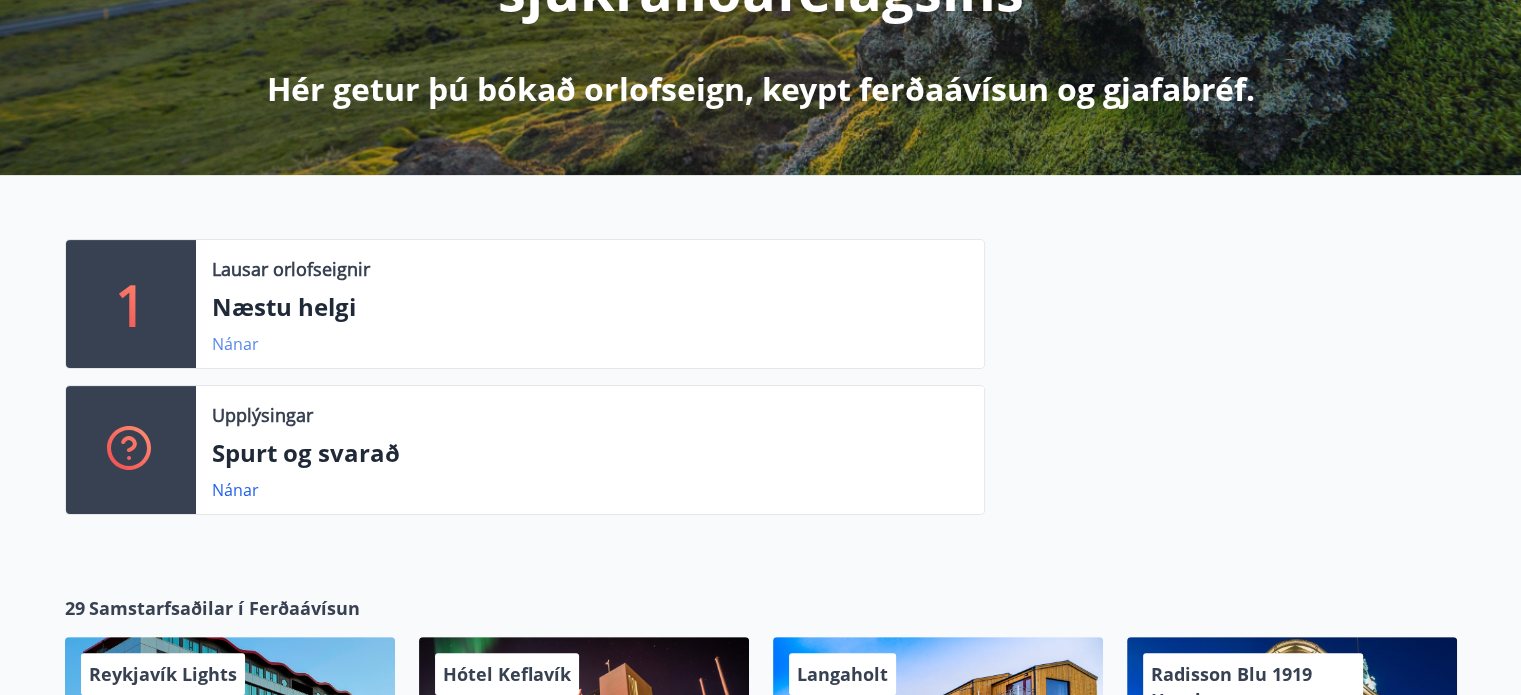 click on "Nánar" at bounding box center [235, 344] 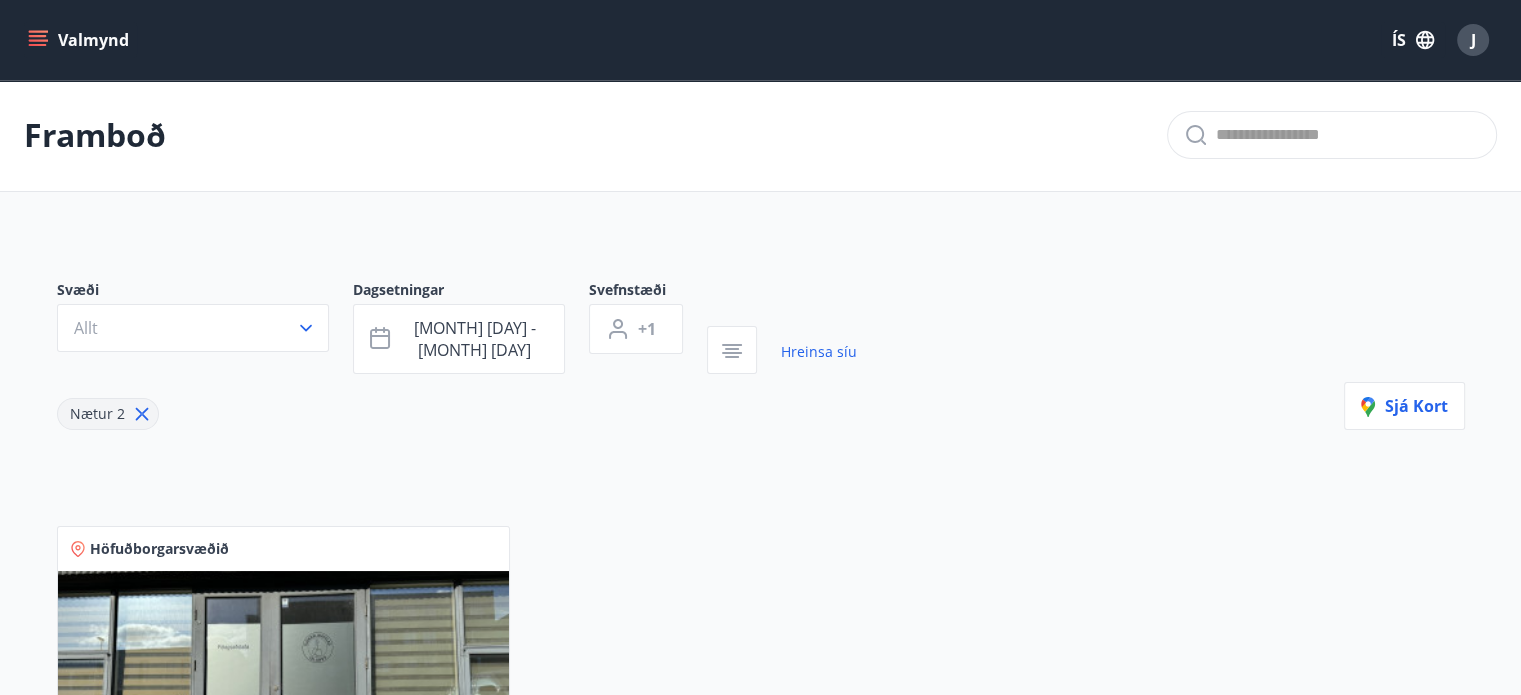scroll, scrollTop: 0, scrollLeft: 0, axis: both 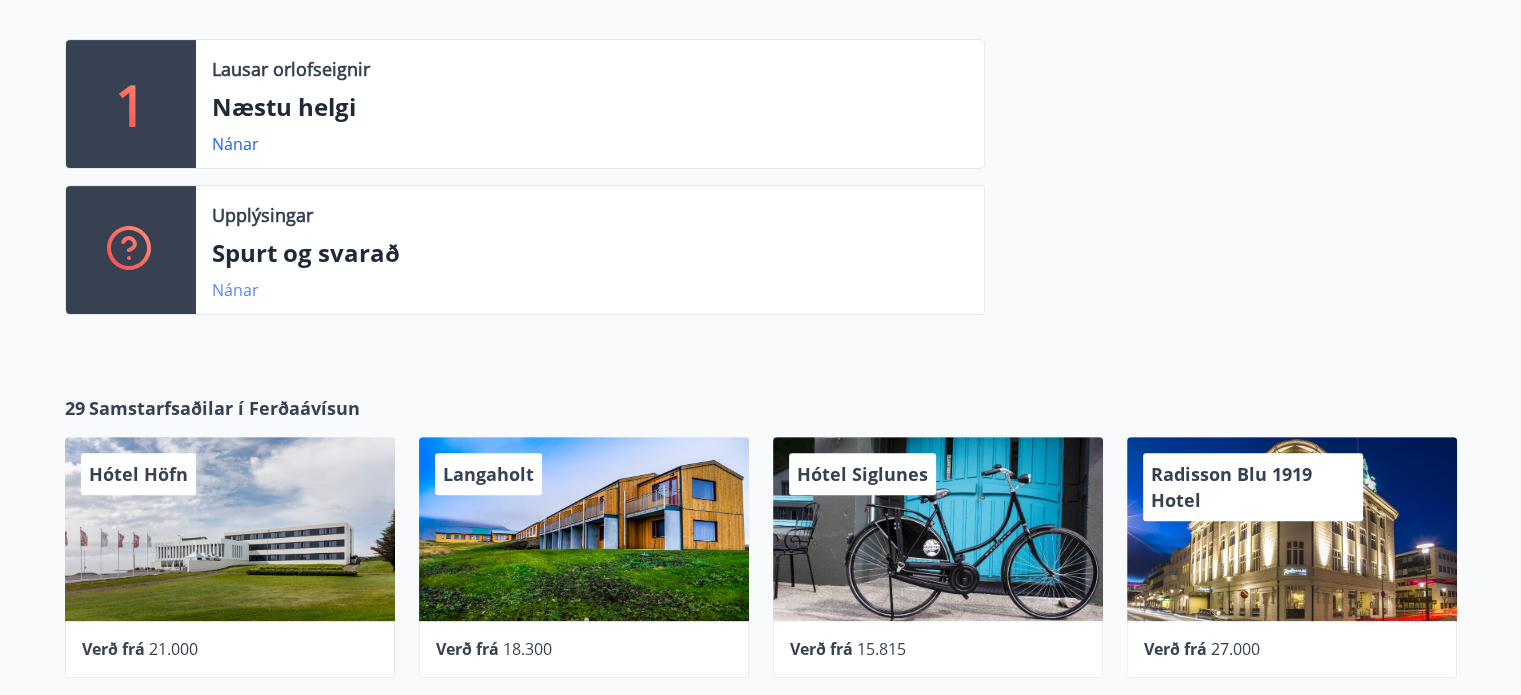 click on "Nánar" at bounding box center [235, 144] 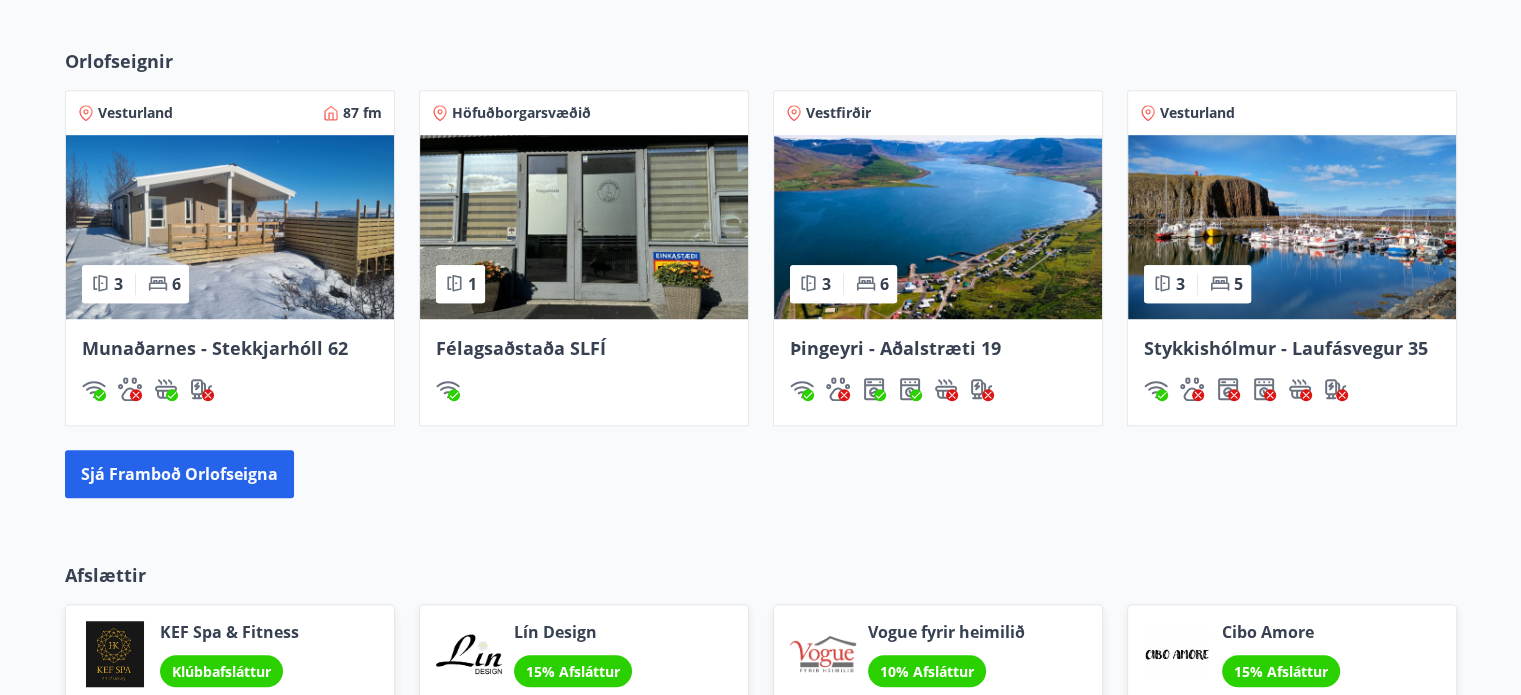 scroll, scrollTop: 1392, scrollLeft: 0, axis: vertical 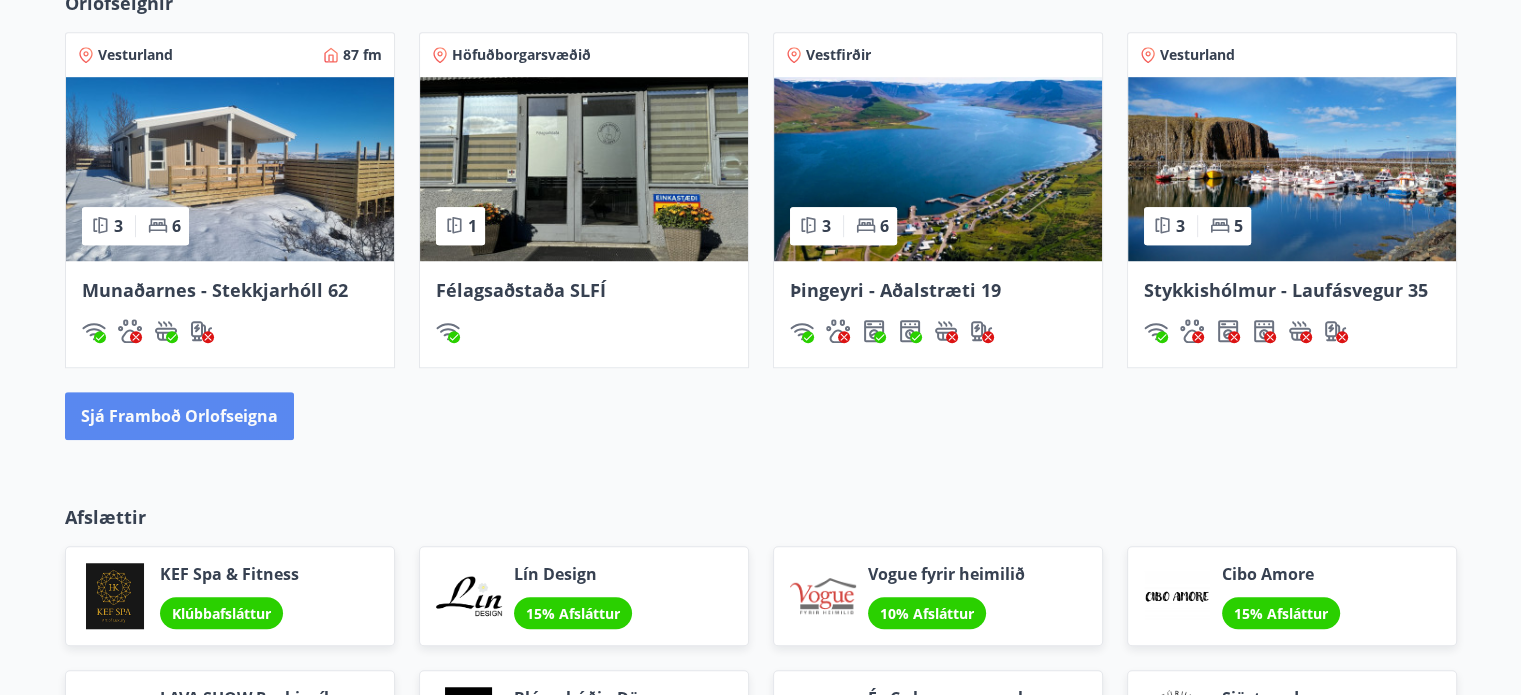 click on "Sjá framboð orlofseigna" at bounding box center [179, 416] 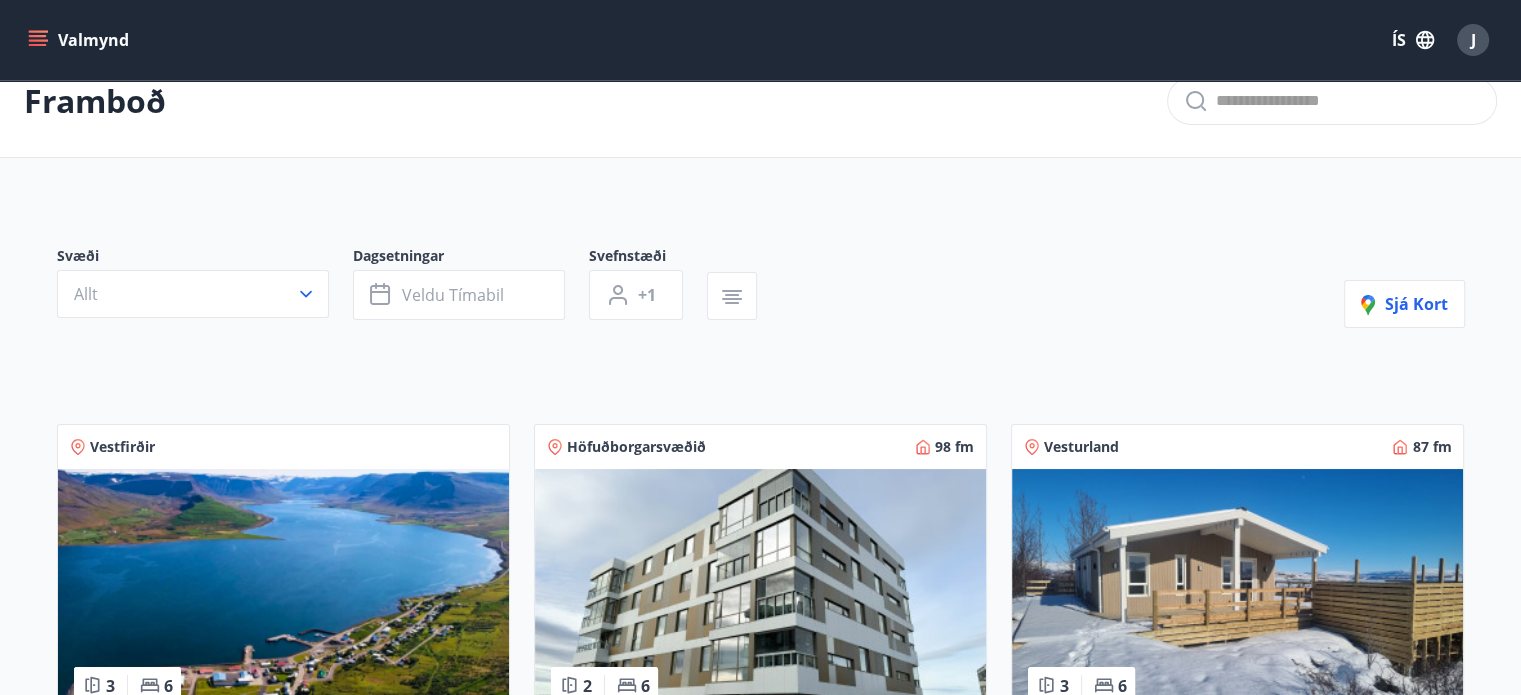 scroll, scrollTop: 0, scrollLeft: 0, axis: both 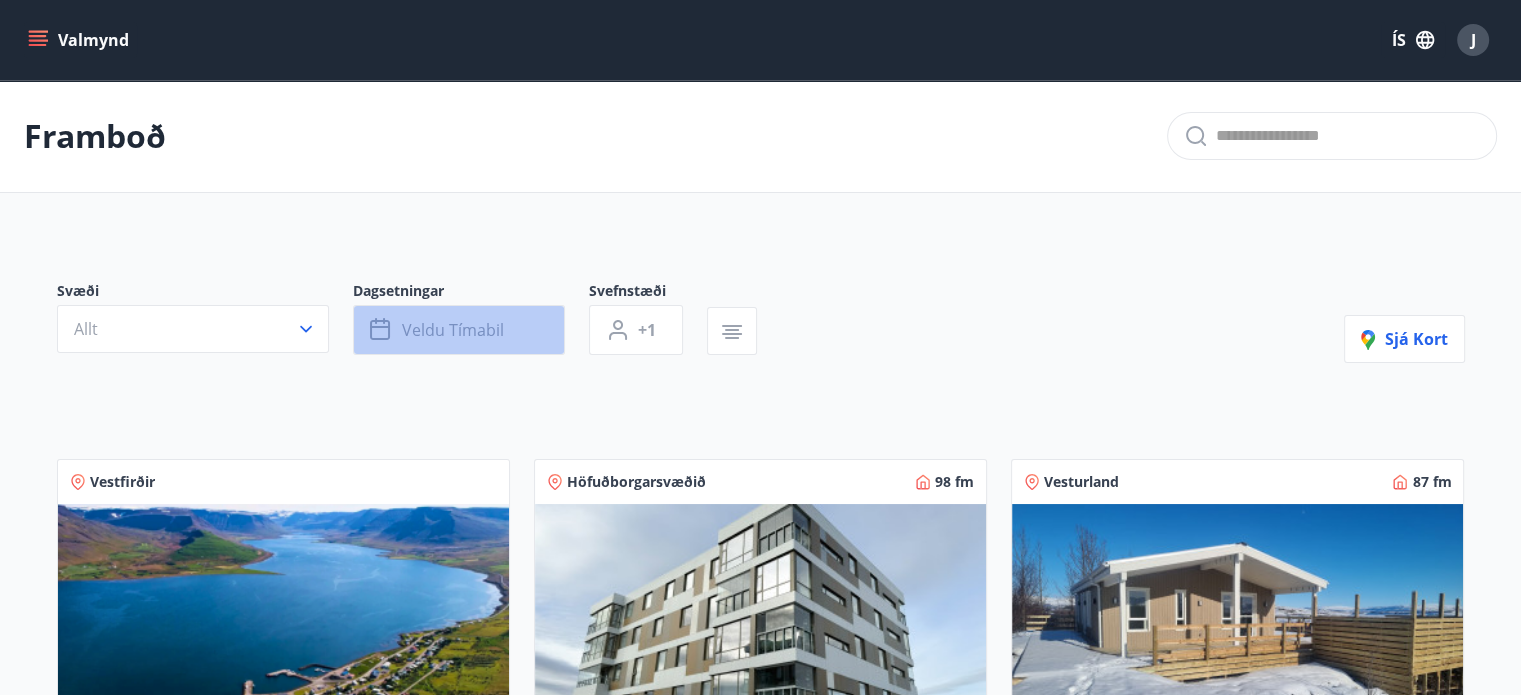 click on "Veldu tímabil" at bounding box center [453, 330] 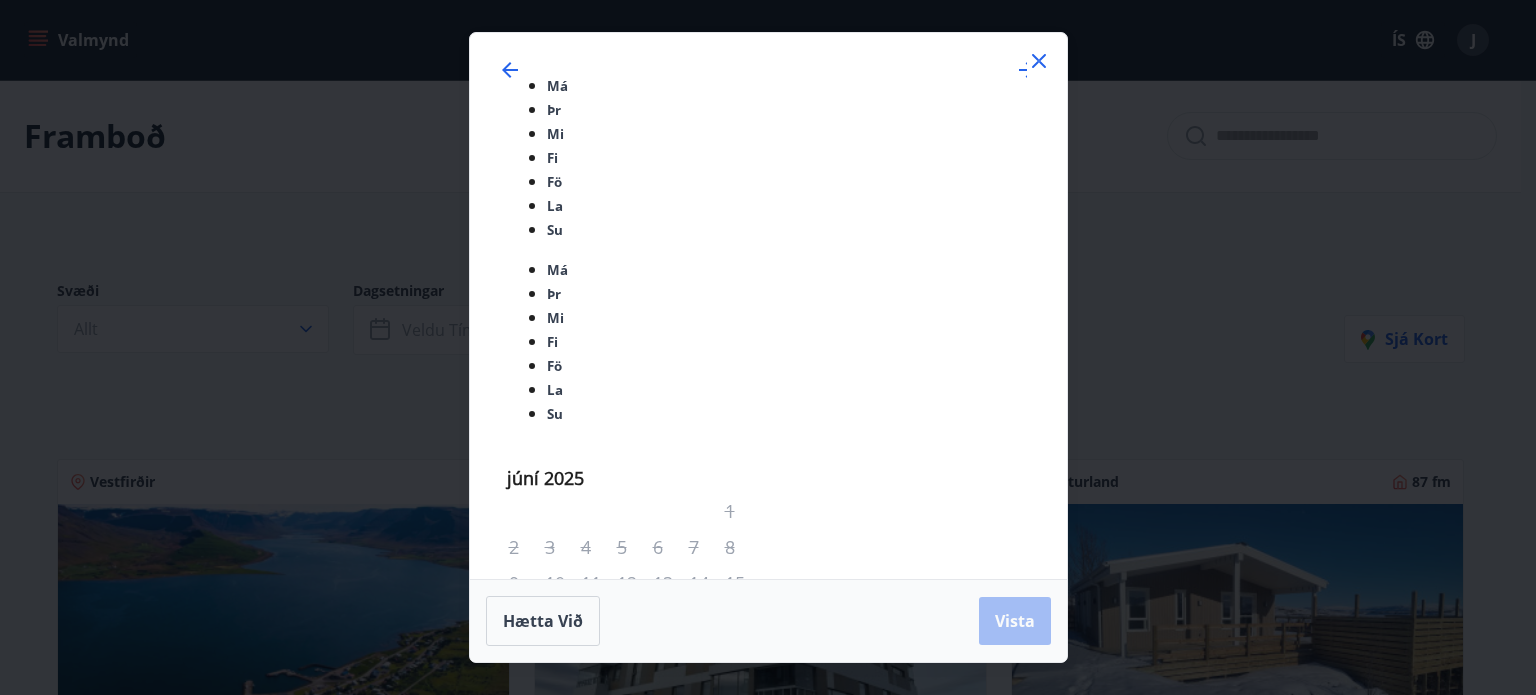 click on "18" at bounding box center (670, 911) 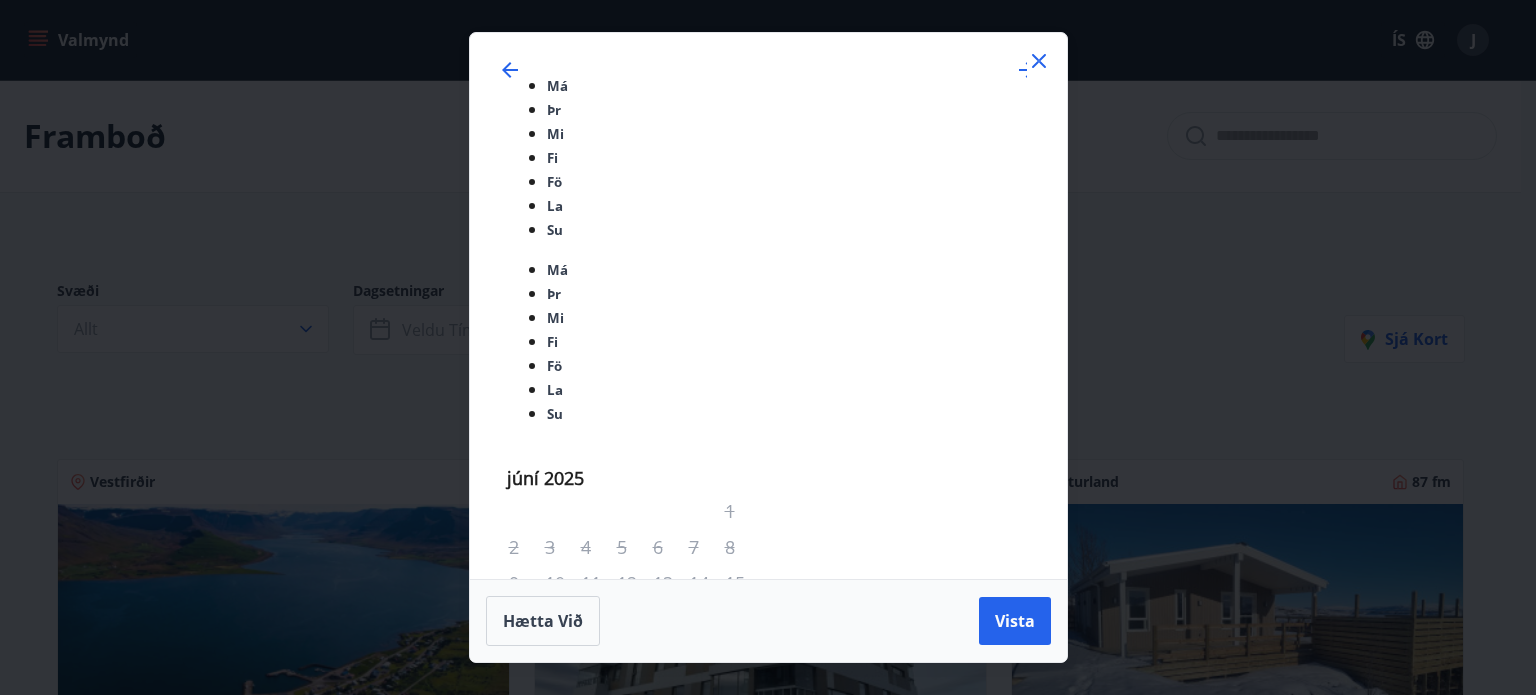 click on "25" at bounding box center (670, 947) 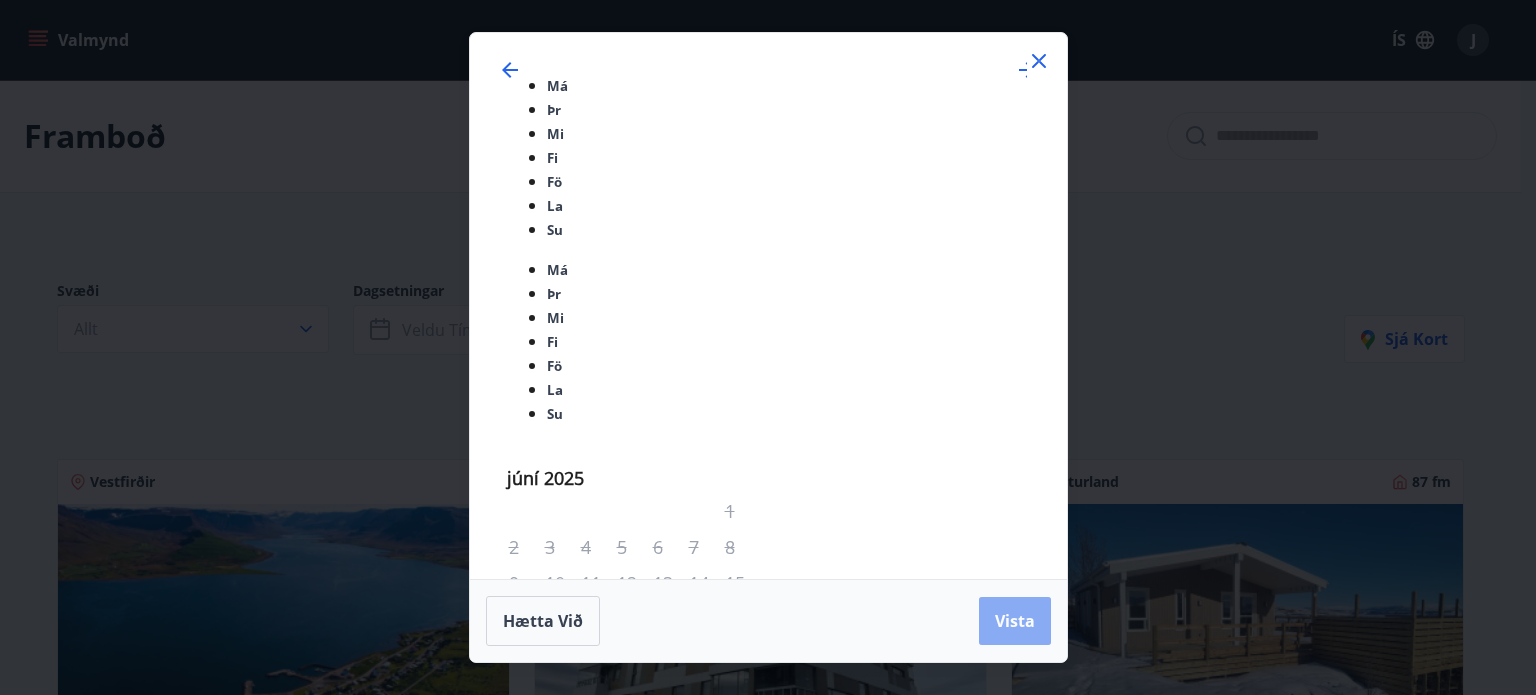 click on "Vista" at bounding box center (1015, 621) 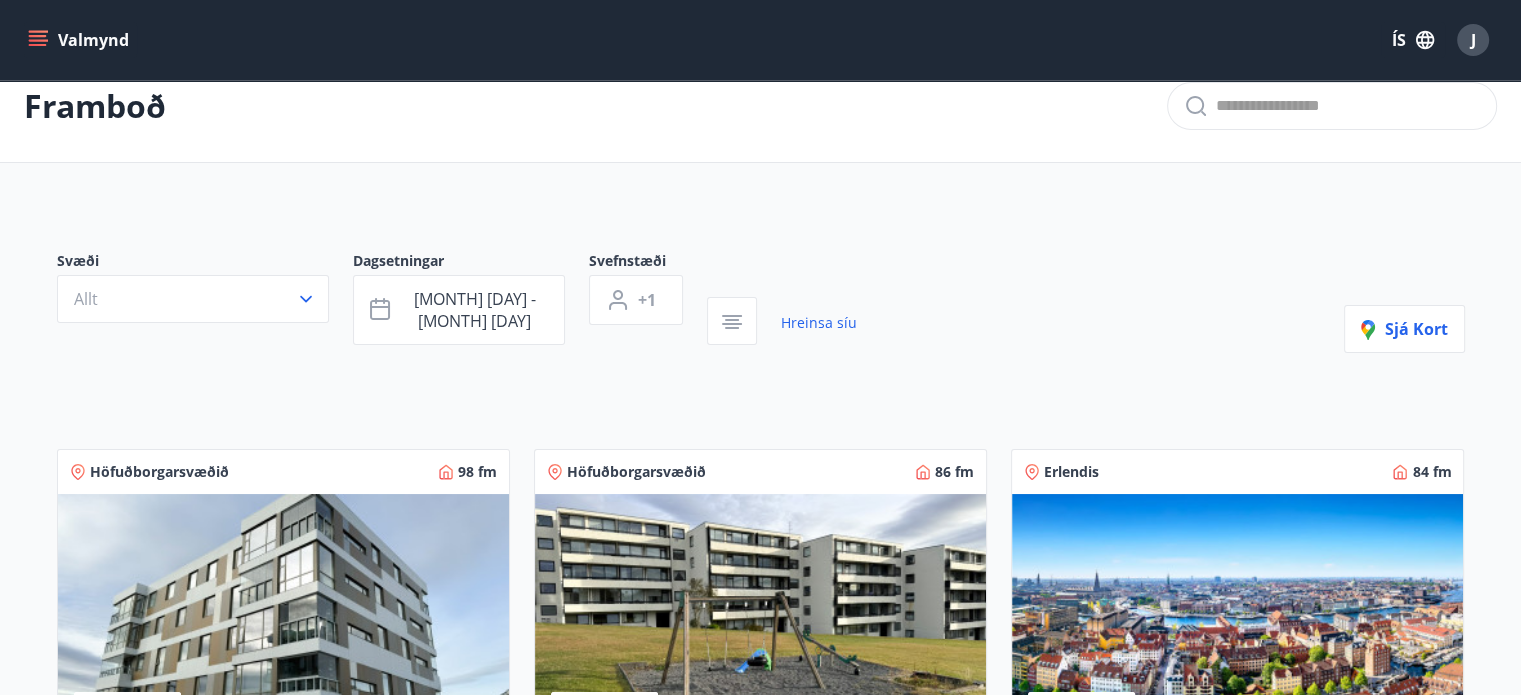 scroll, scrollTop: 0, scrollLeft: 0, axis: both 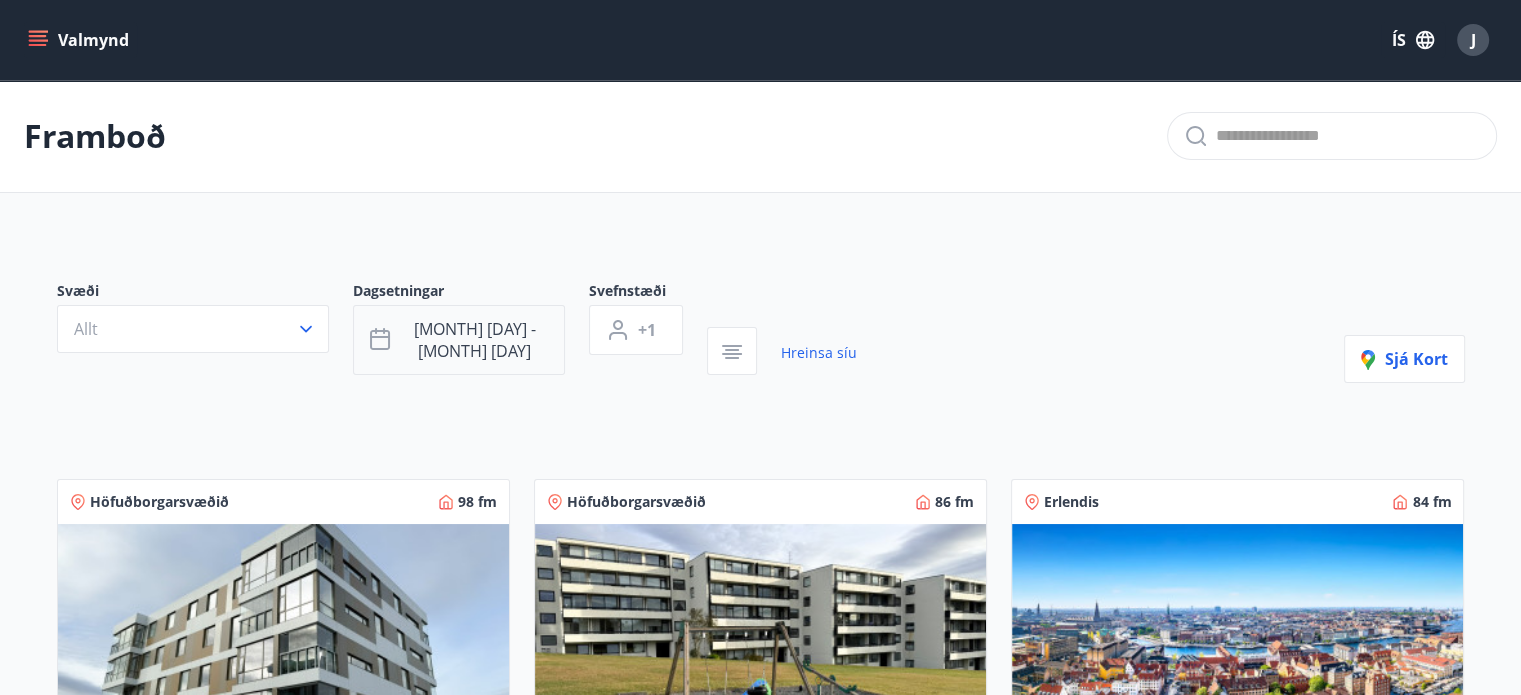 click at bounding box center [380, 337] 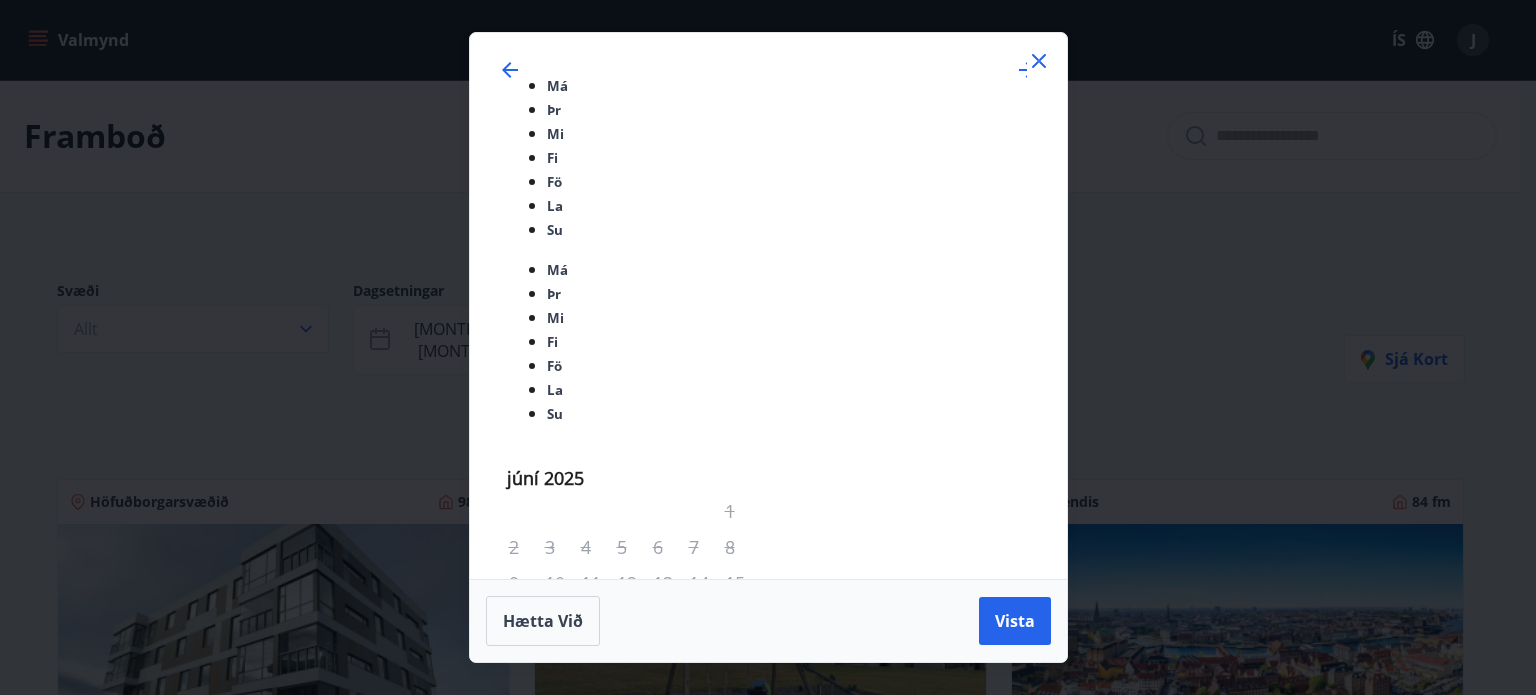 click on "18" at bounding box center [670, 911] 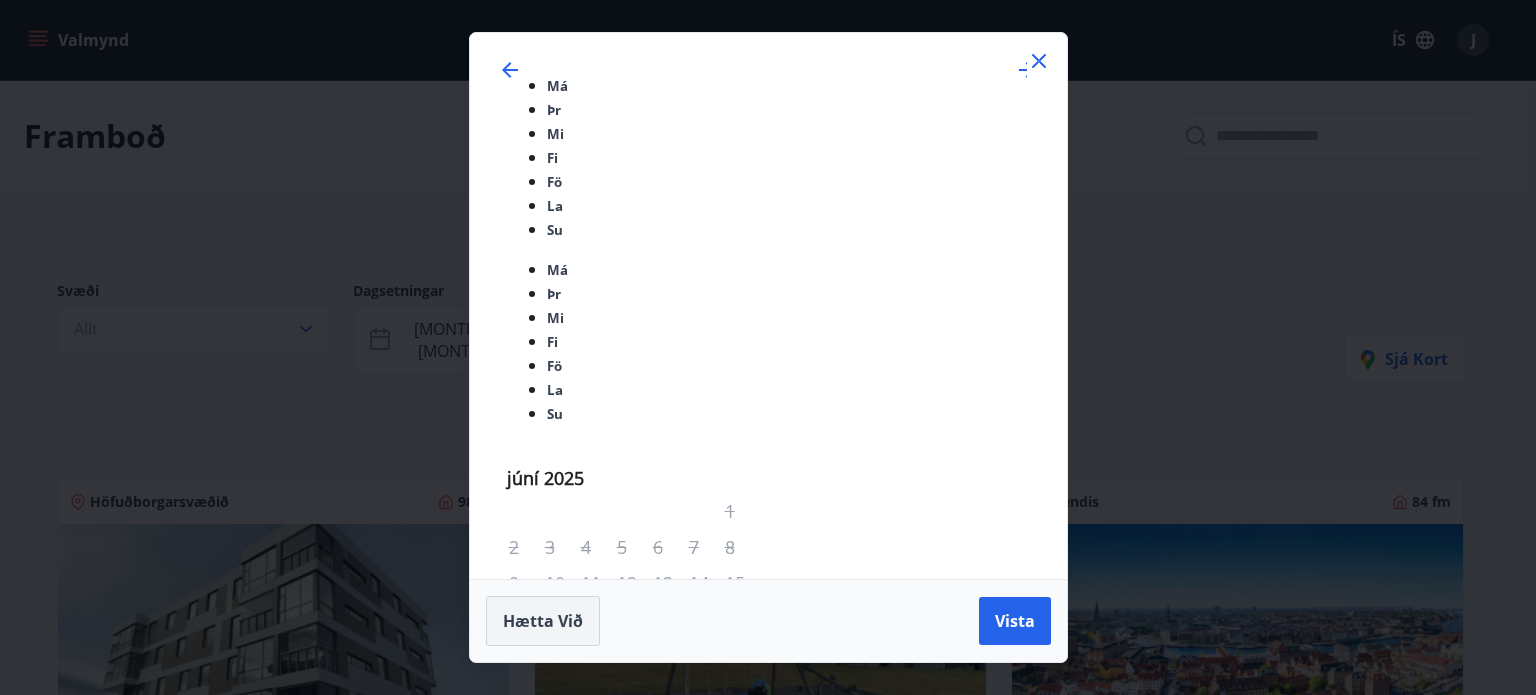 click on "Hætta við" at bounding box center [543, 621] 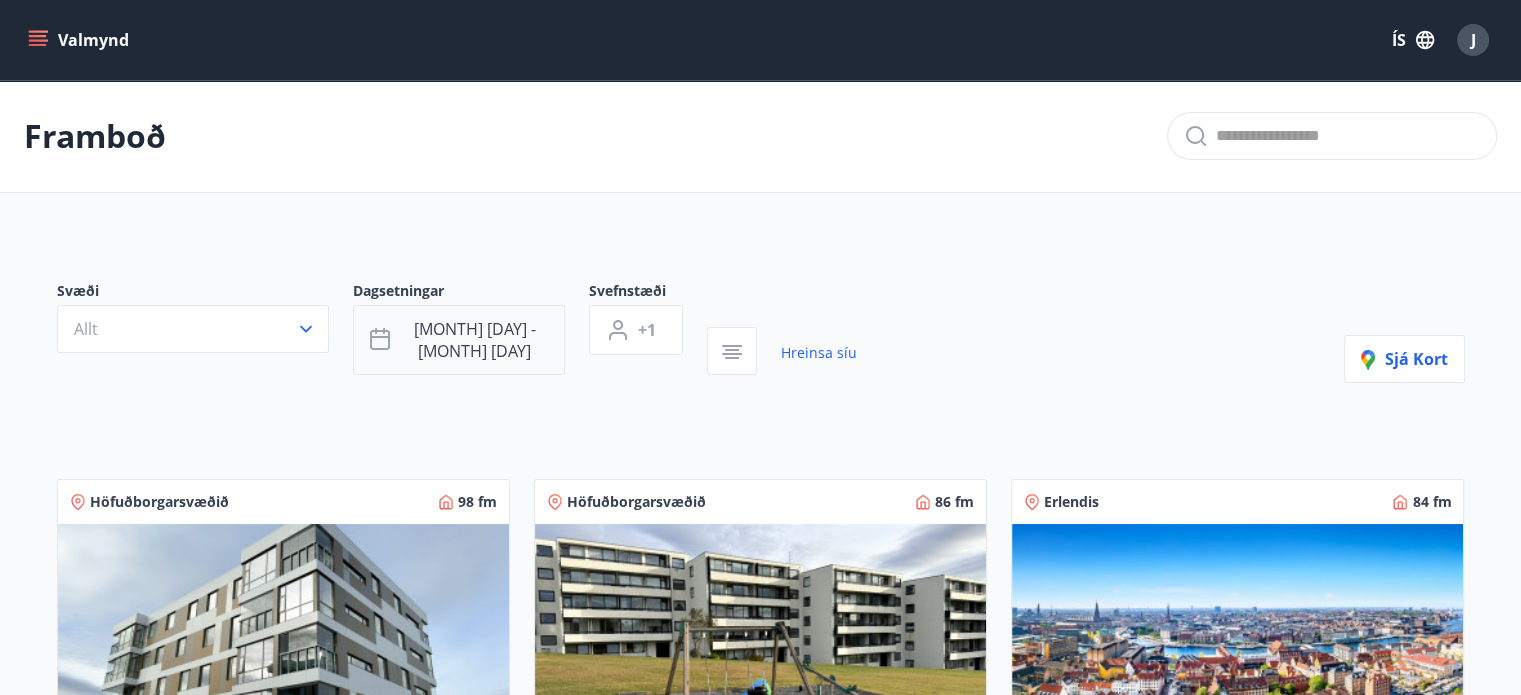 click on "[MONTH] [DAY] - [MONTH] [DAY]" at bounding box center (475, 340) 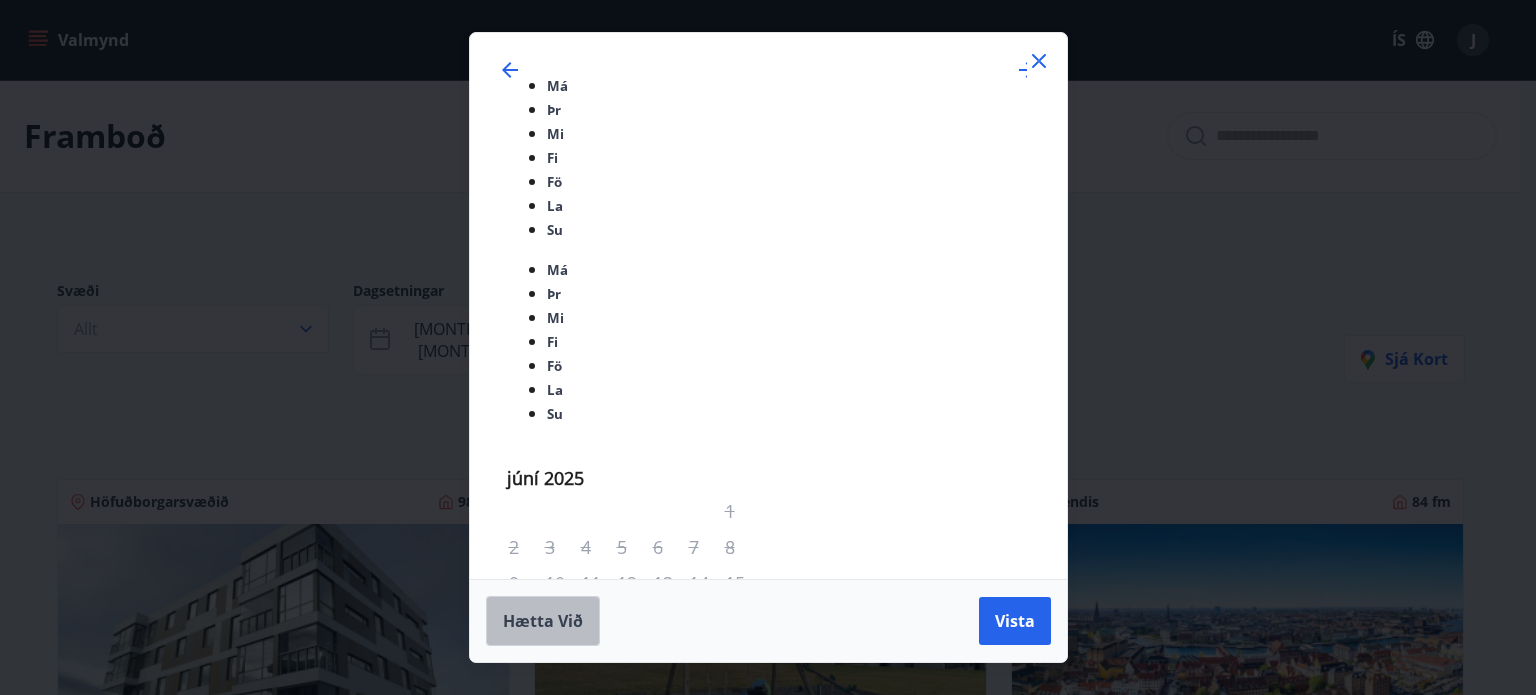 click on "Hætta við" at bounding box center (543, 621) 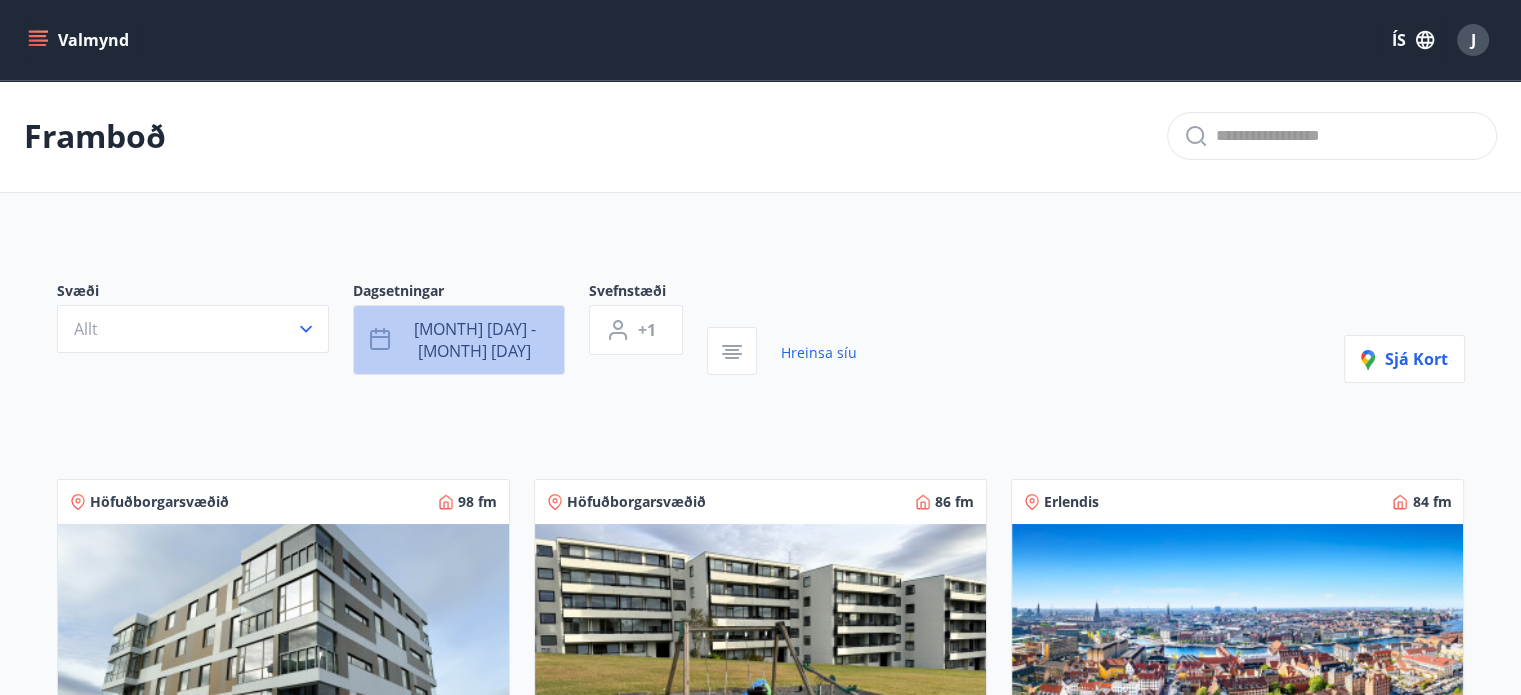 click on "[MONTH] [DAY] - [MONTH] [DAY]" at bounding box center [475, 340] 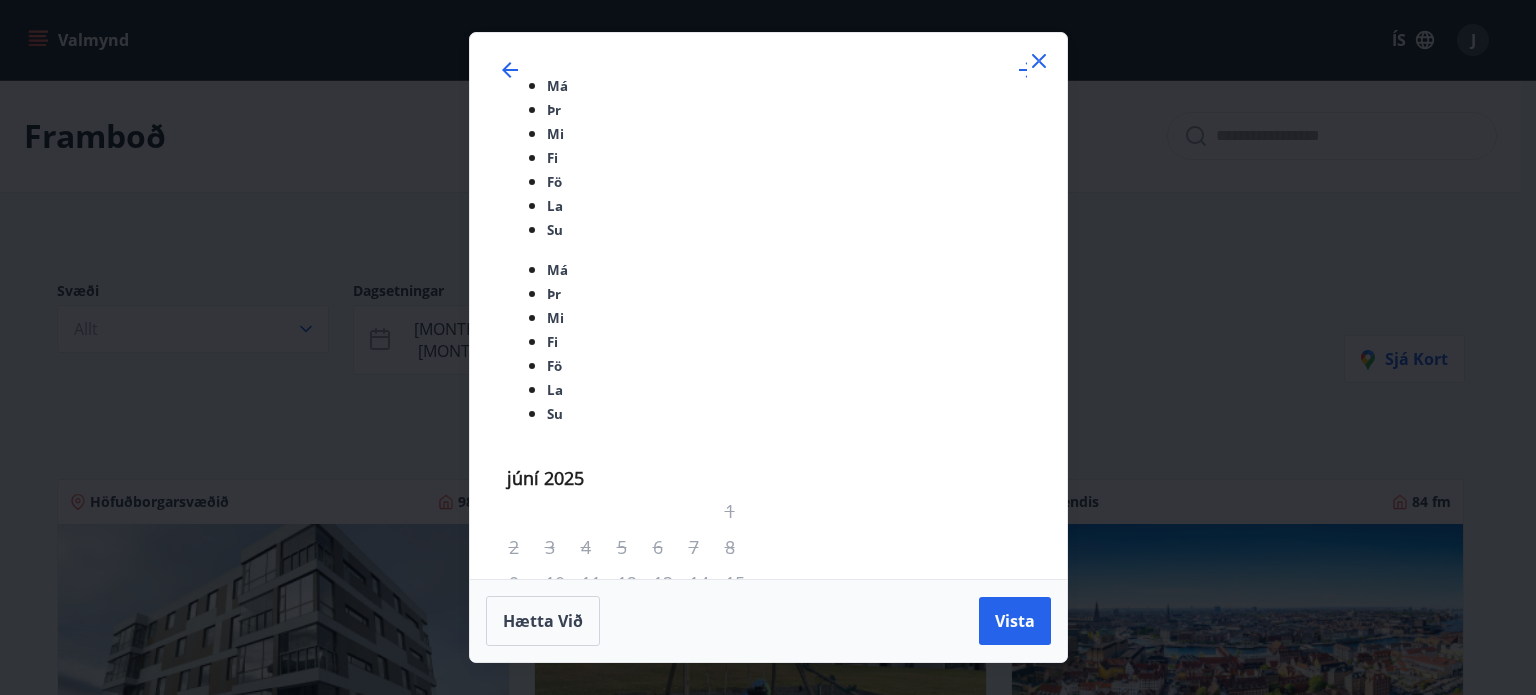 click at bounding box center (1039, 61) 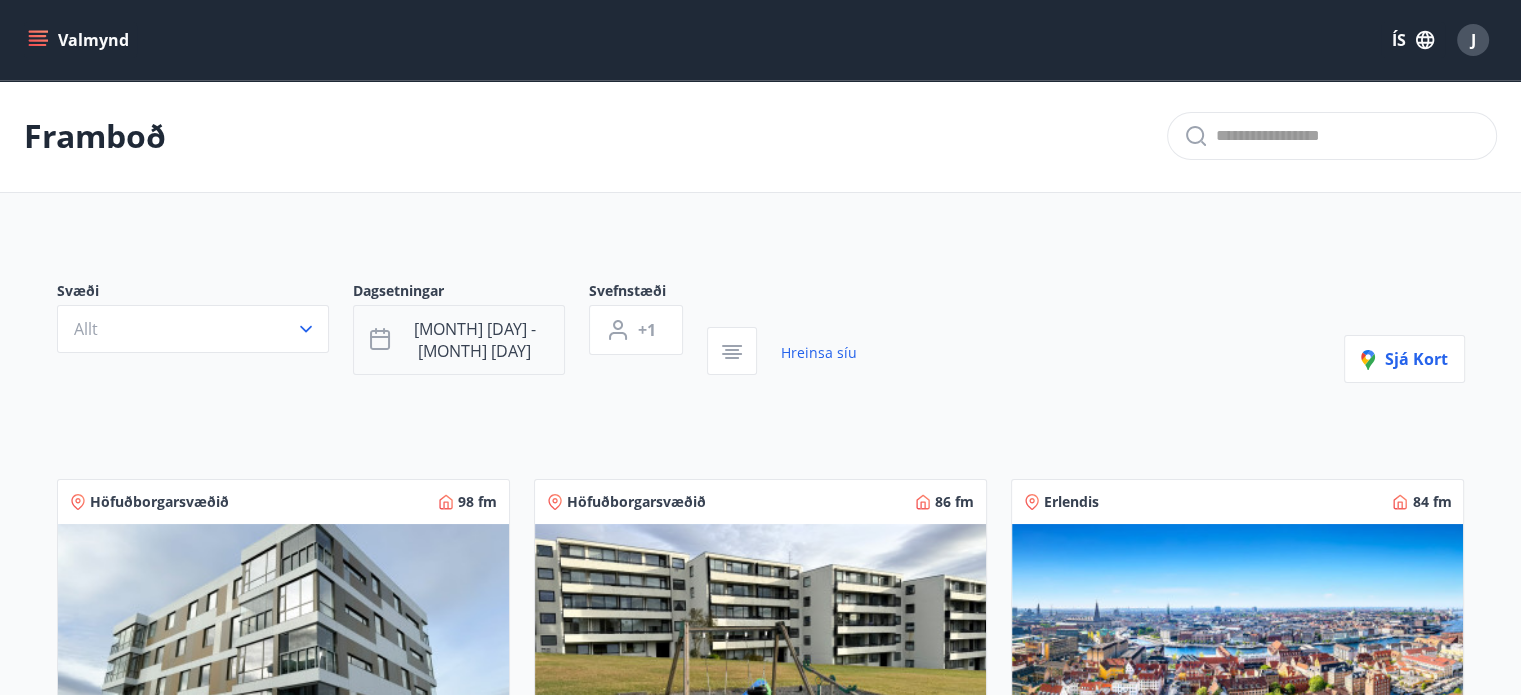 click on "[MONTH] [DAY] - [MONTH] [DAY]" at bounding box center [459, 340] 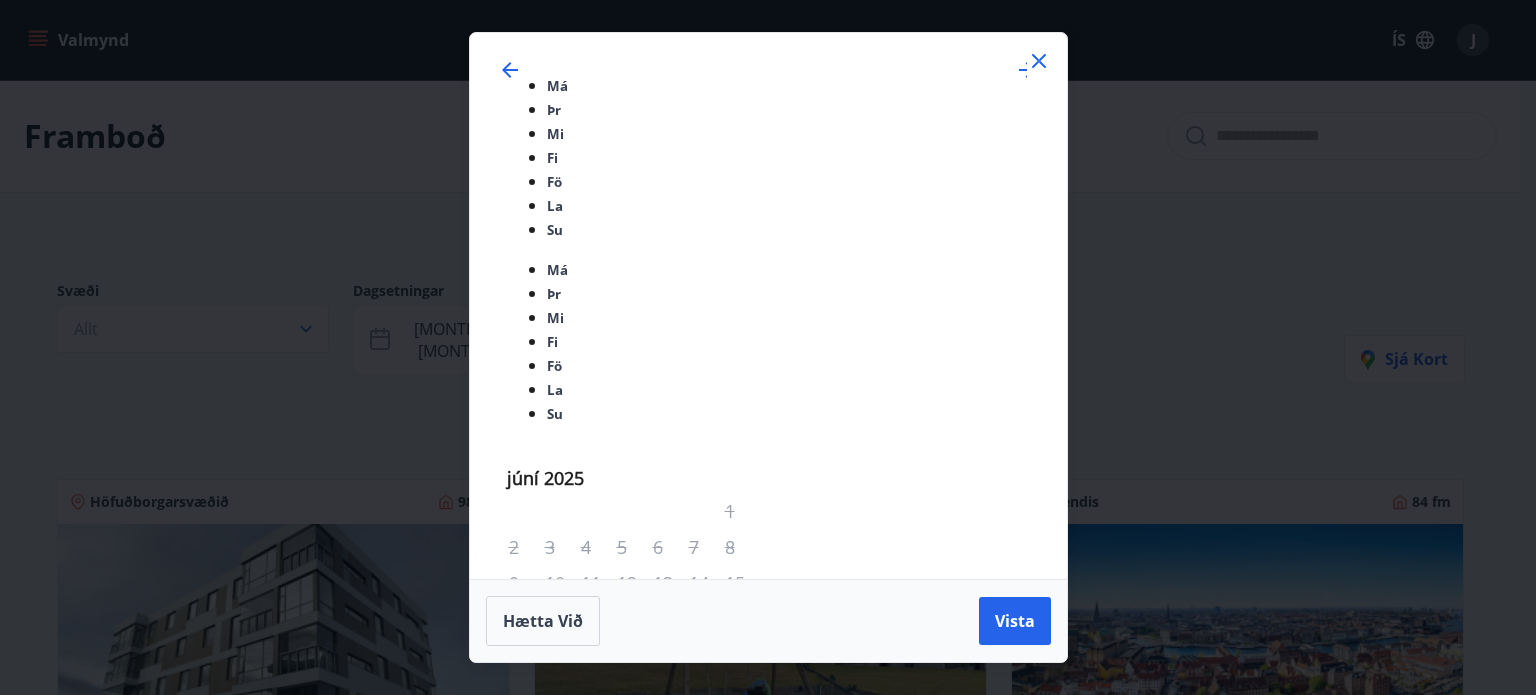 click on "25" at bounding box center (670, 947) 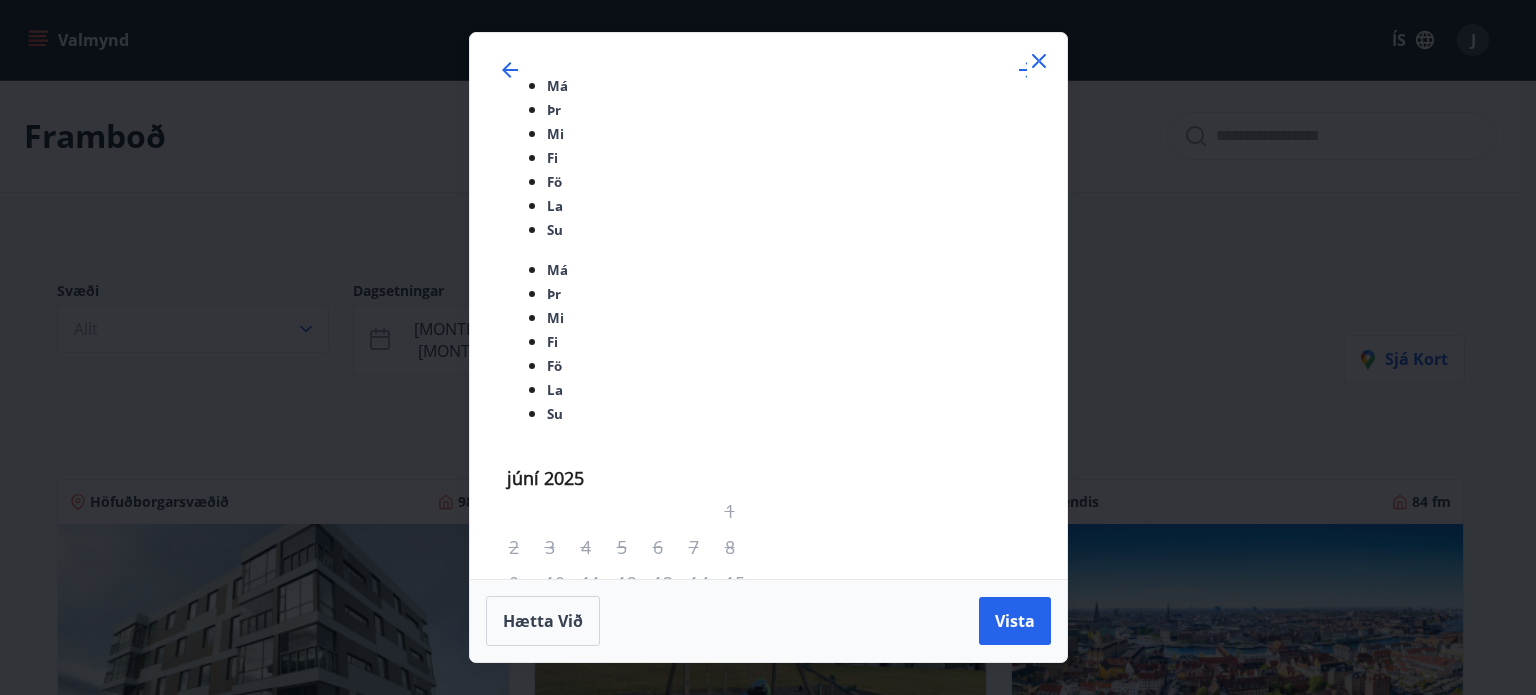 click on "25" at bounding box center [670, 947] 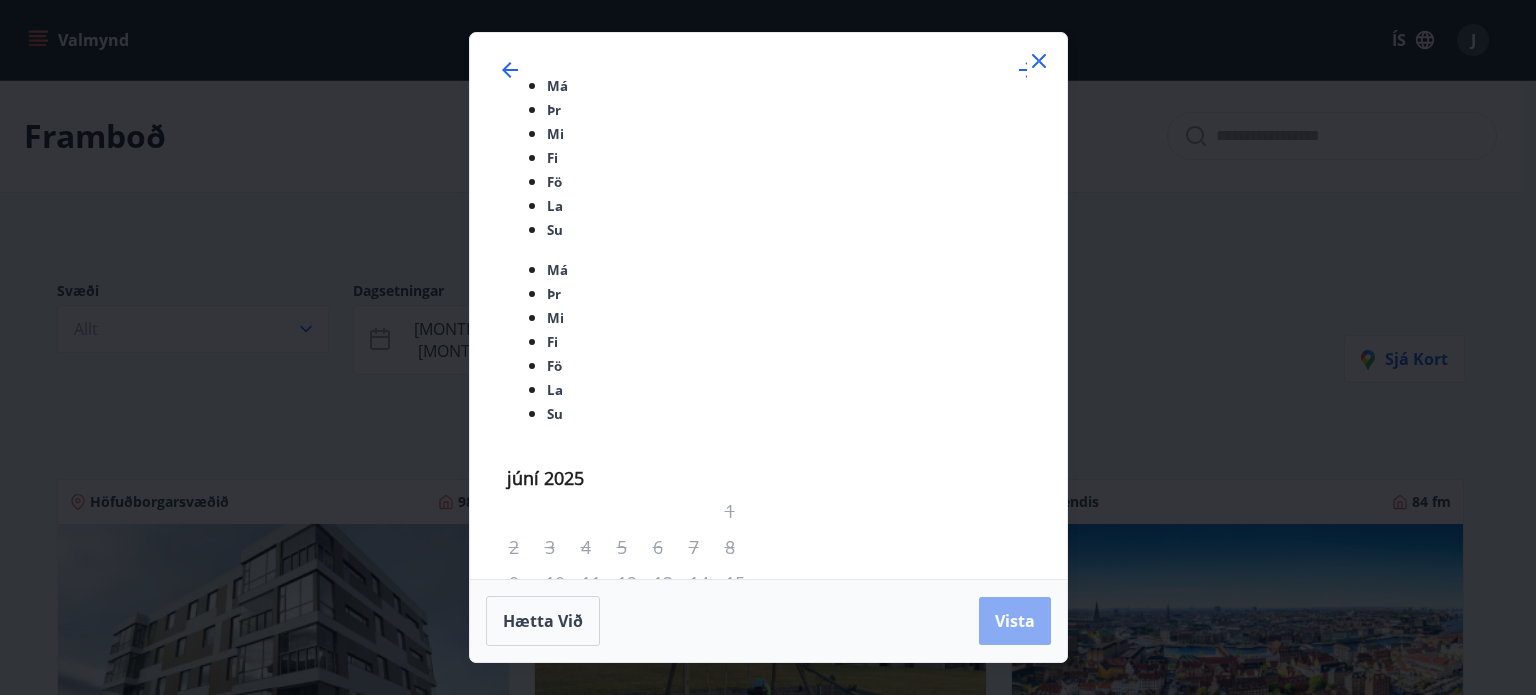 click on "Vista" at bounding box center (1015, 621) 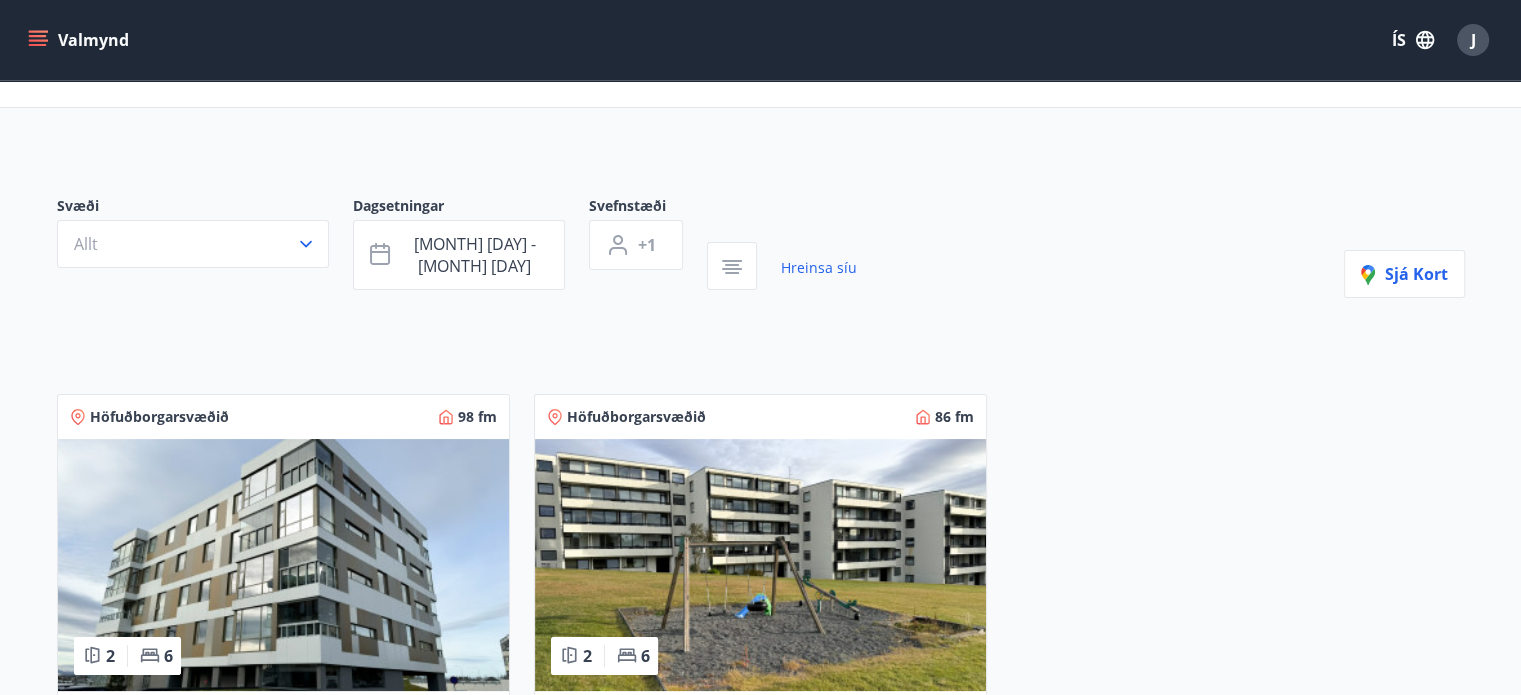 scroll, scrollTop: 0, scrollLeft: 0, axis: both 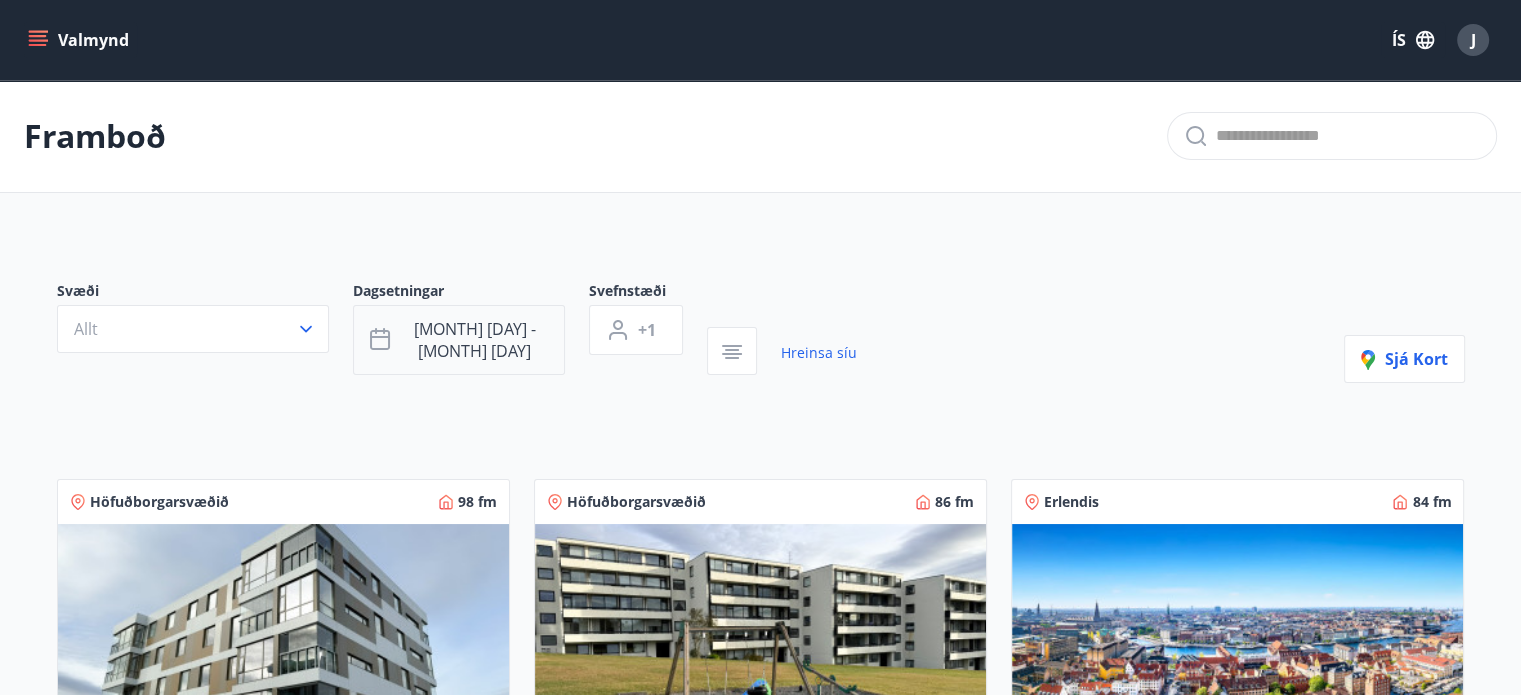 click on "[MONTH] [DAY] - [MONTH] [DAY]" at bounding box center [459, 340] 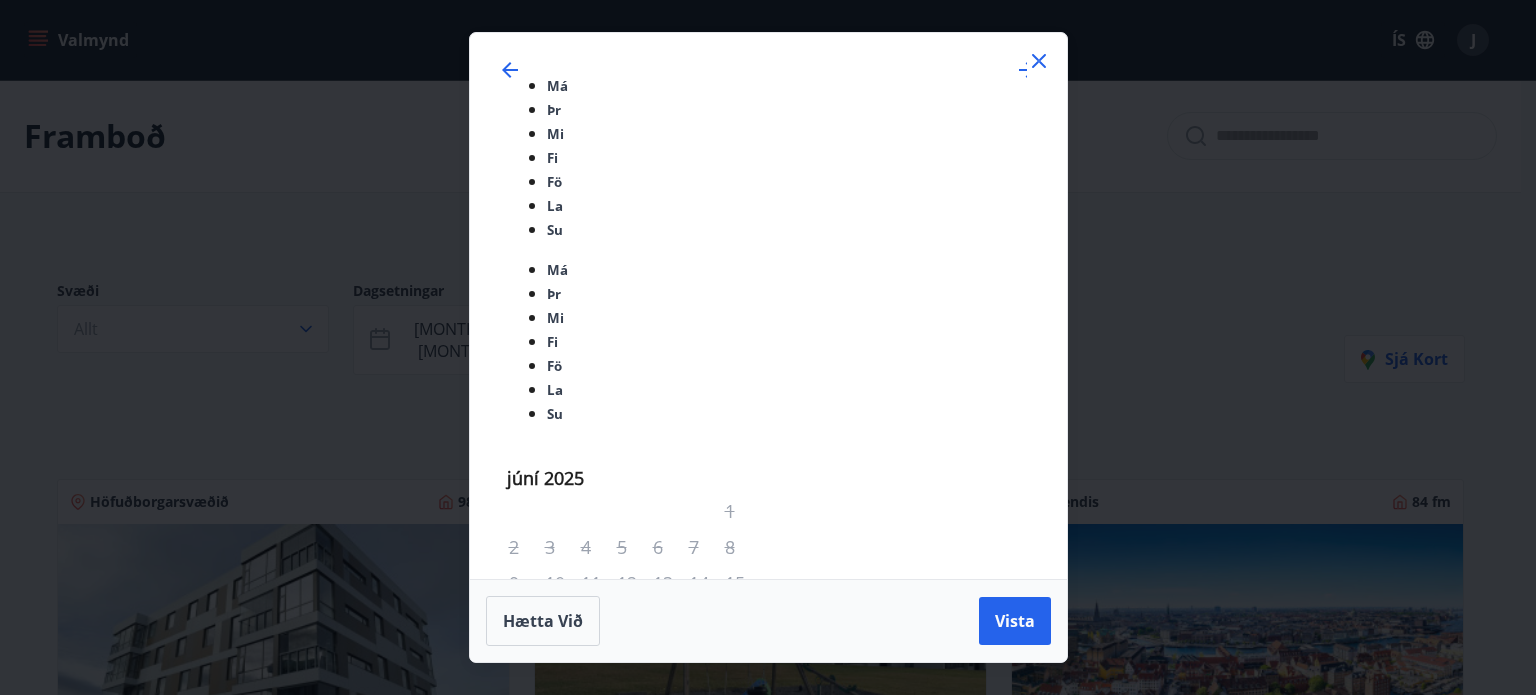 click on "1" at bounding box center [670, 1167] 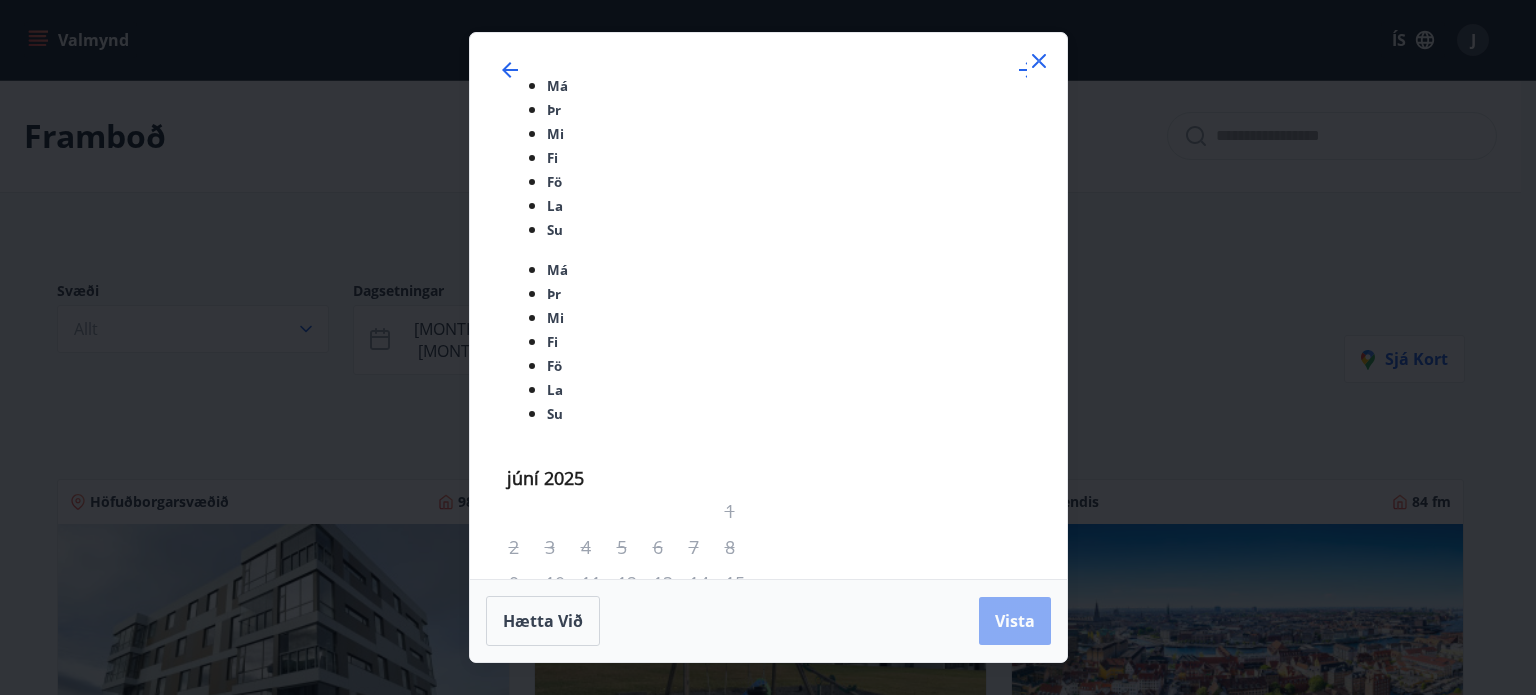 click on "Vista" at bounding box center (1015, 621) 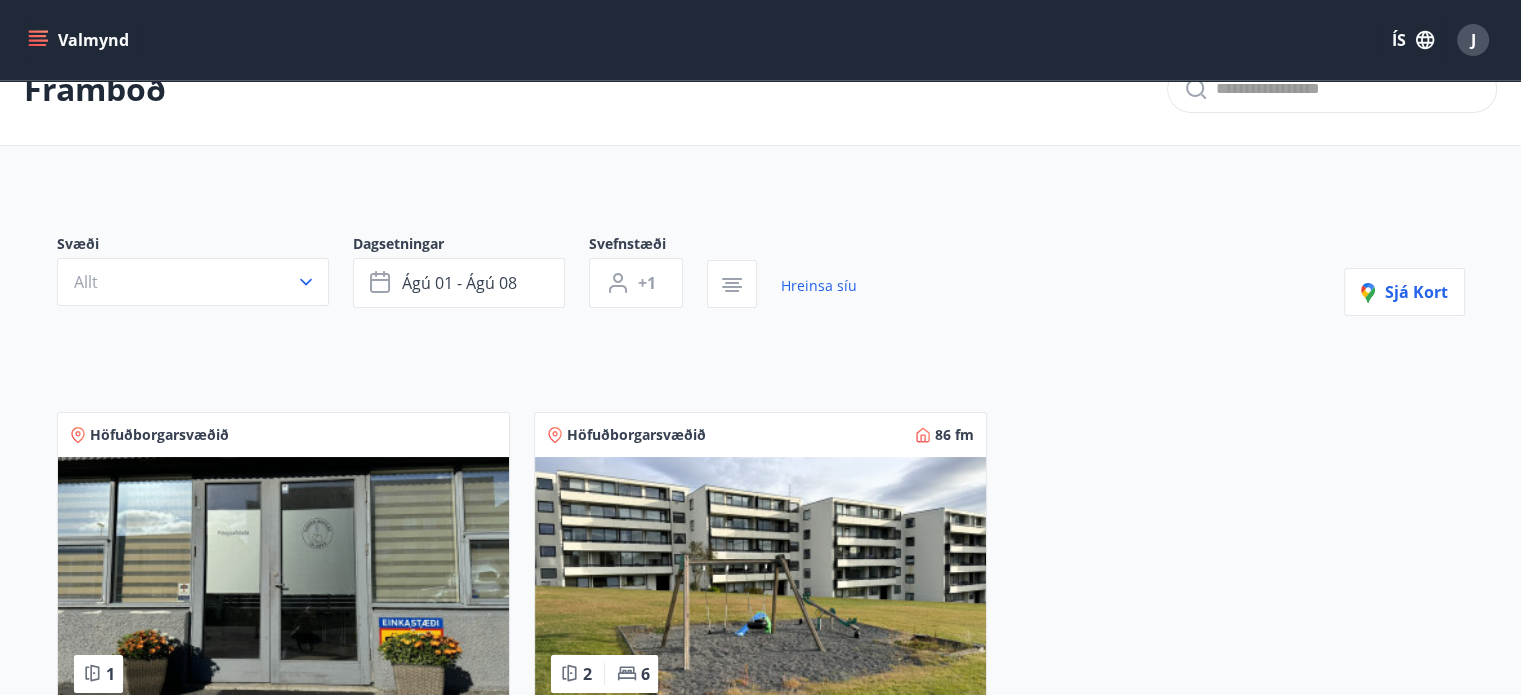 scroll, scrollTop: 0, scrollLeft: 0, axis: both 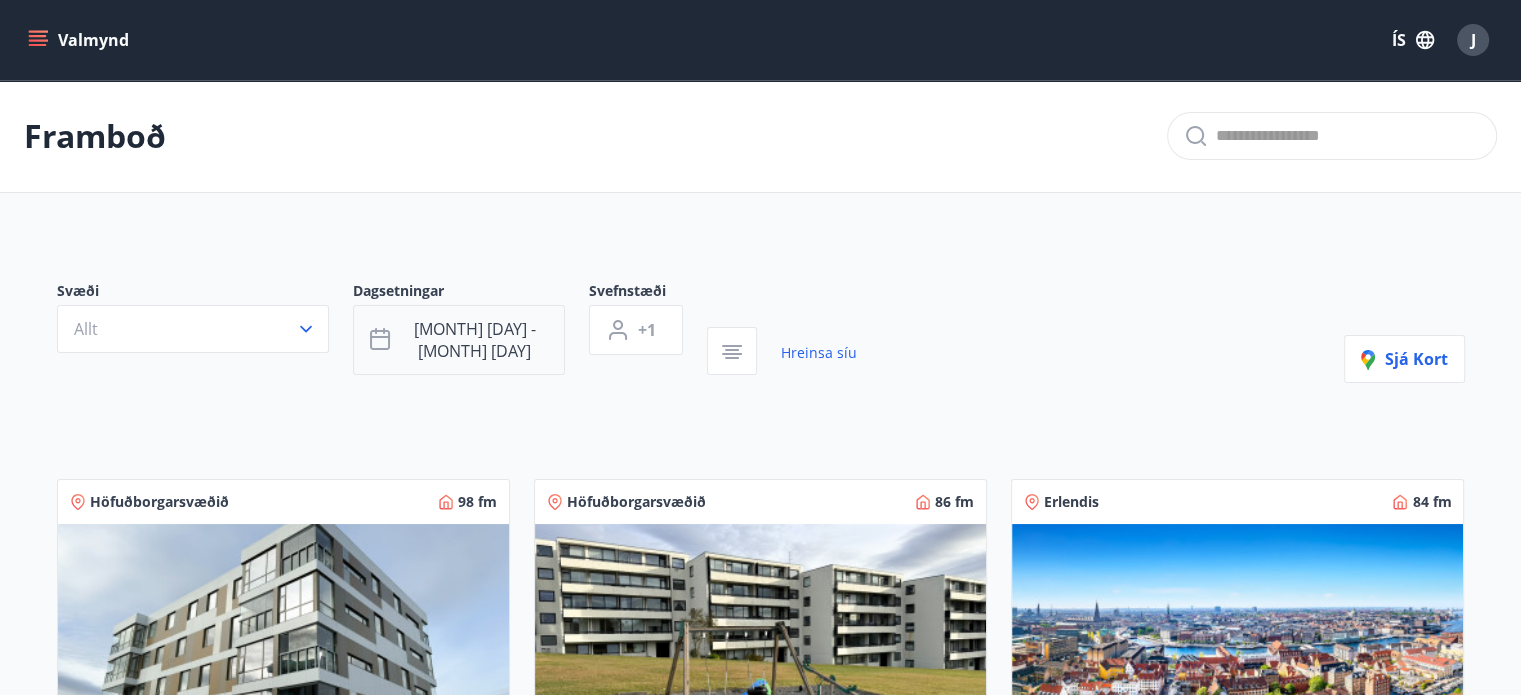 click on "[MONTH] [DAY] - [MONTH] [DAY]" at bounding box center [459, 340] 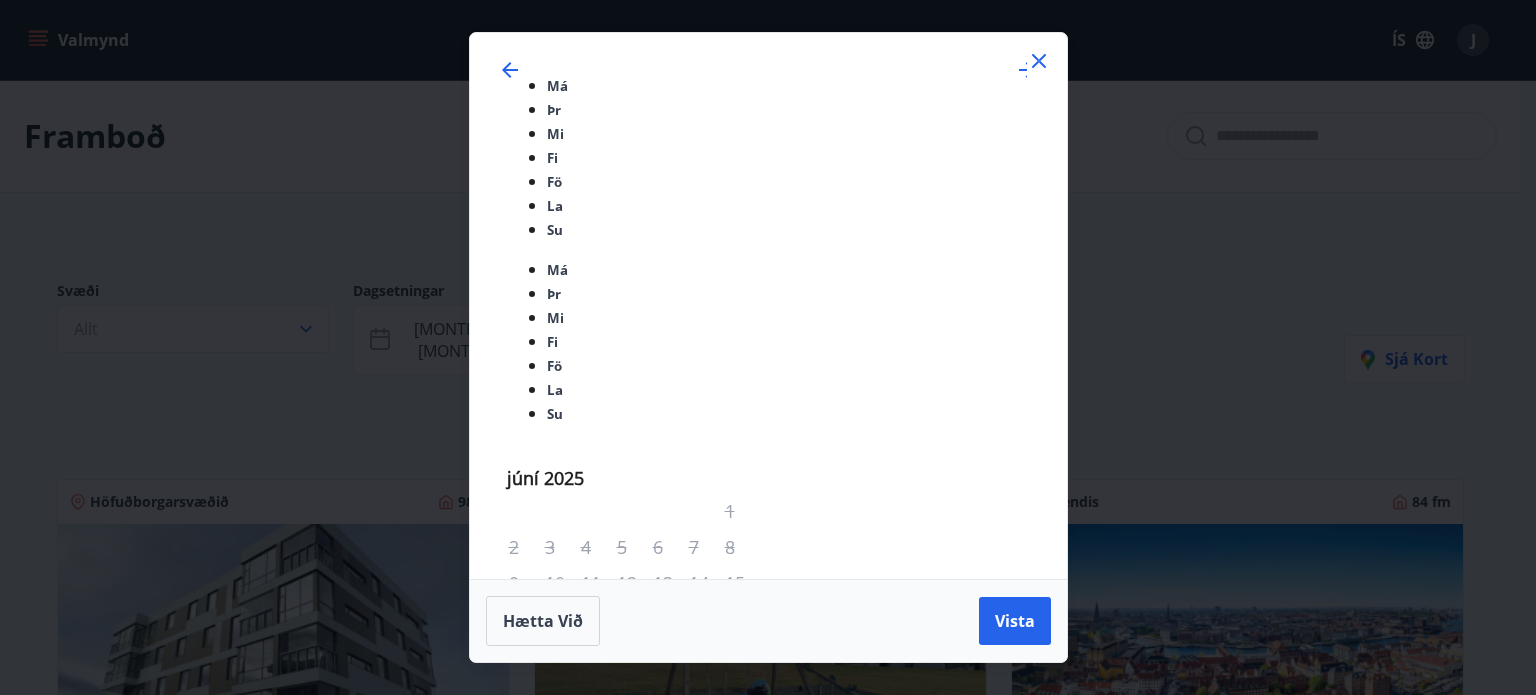 click on "8" at bounding box center [670, 1203] 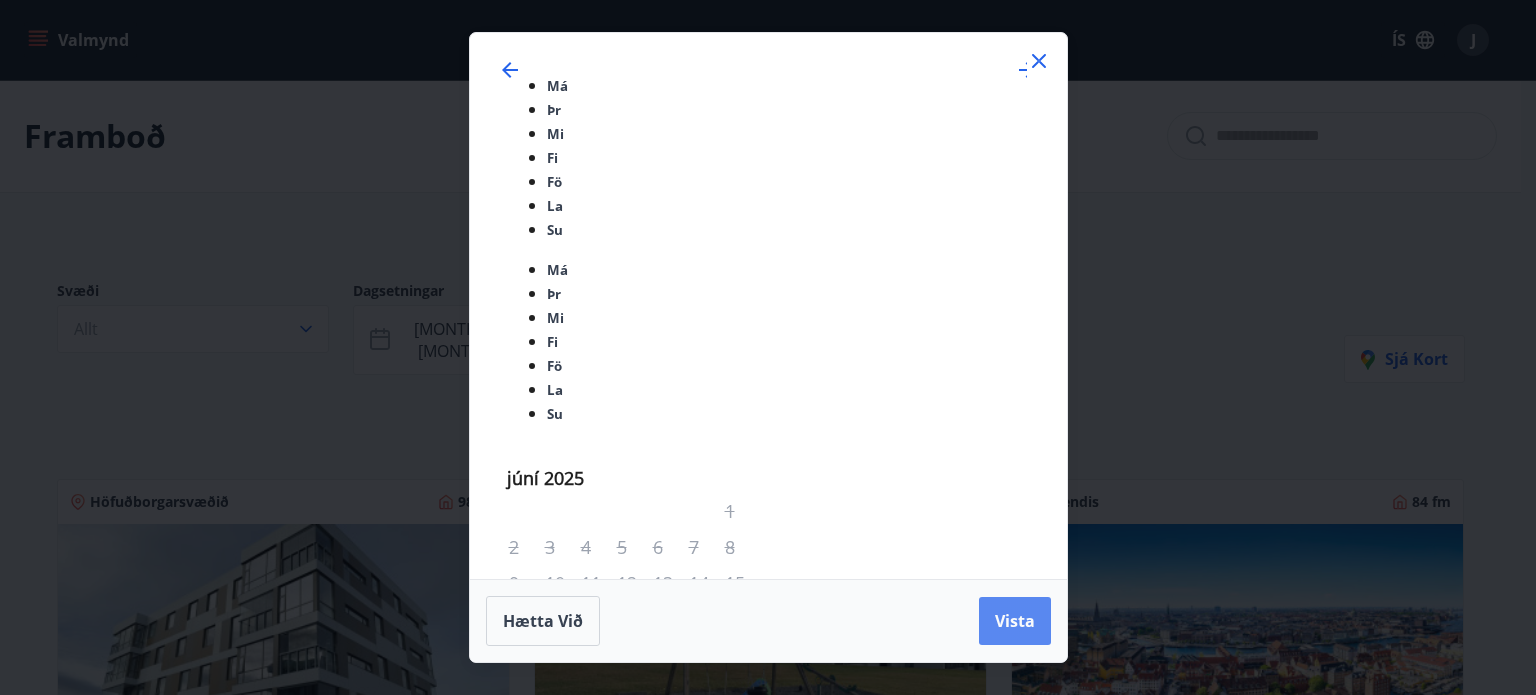 click on "Vista" at bounding box center (1015, 621) 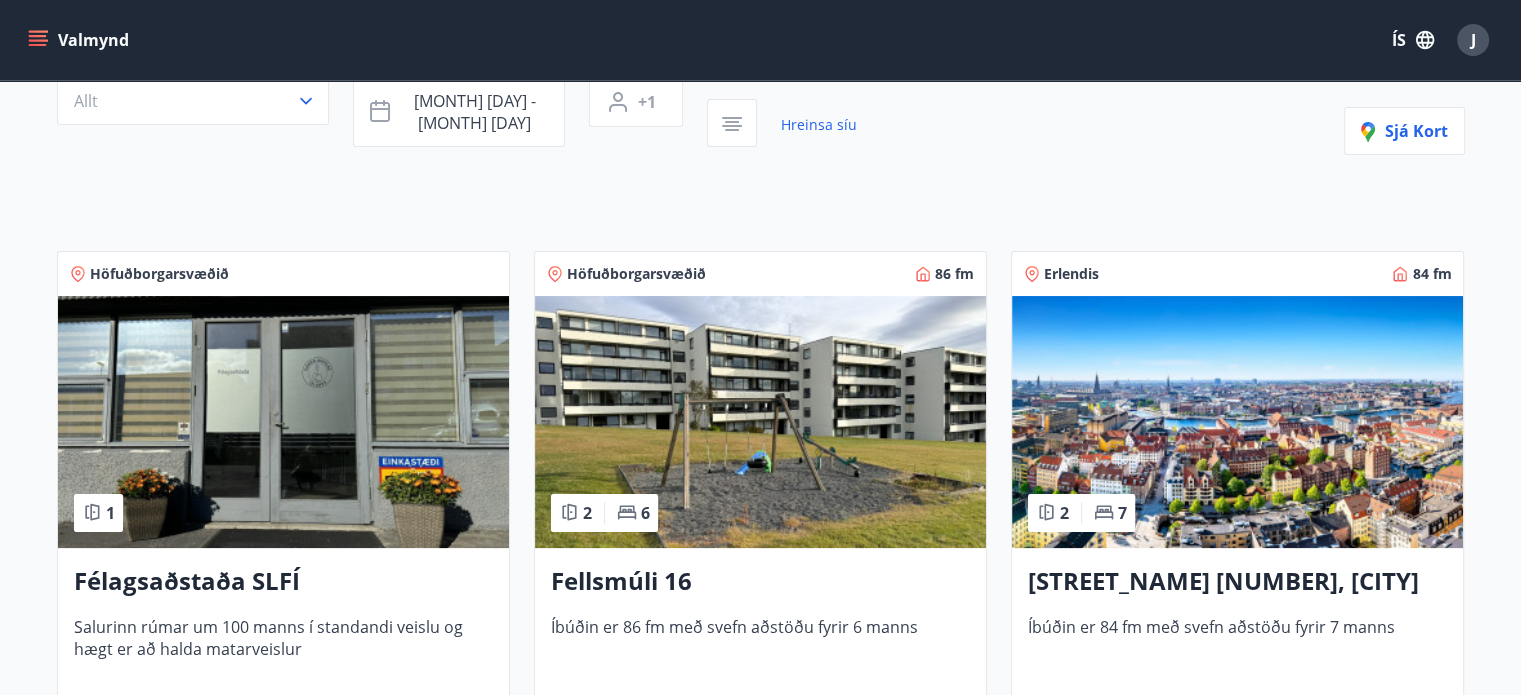 scroll, scrollTop: 300, scrollLeft: 0, axis: vertical 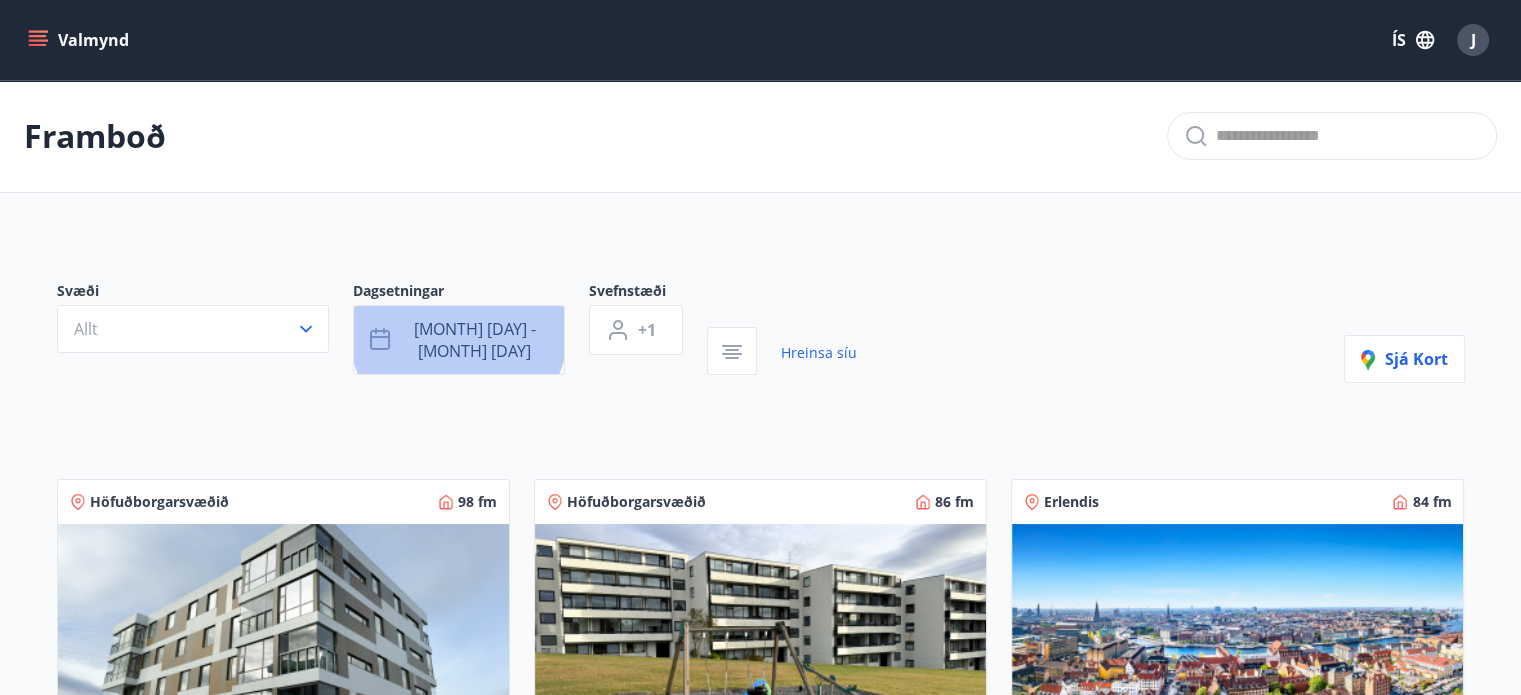 click on "[MONTH] [DAY] - [MONTH] [DAY]" at bounding box center (475, 340) 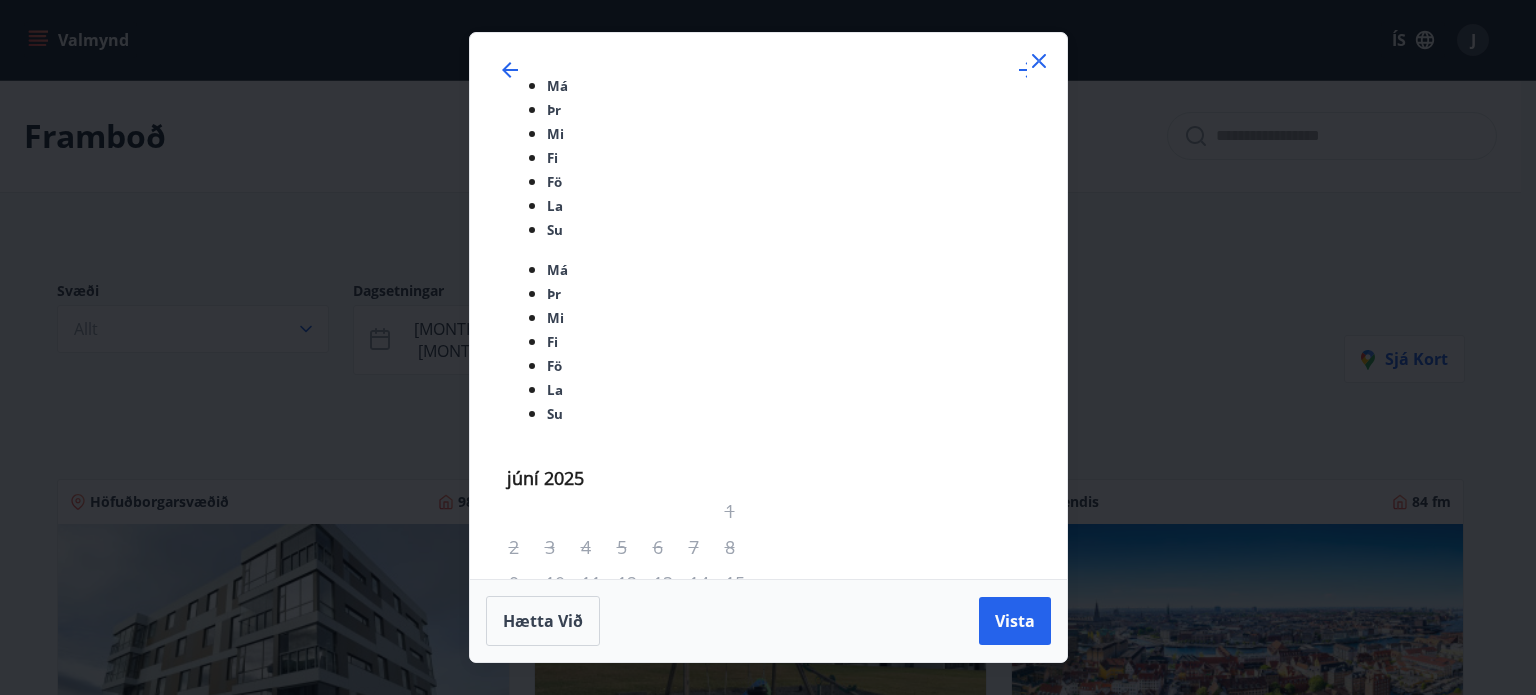 click on "15" at bounding box center (670, 1239) 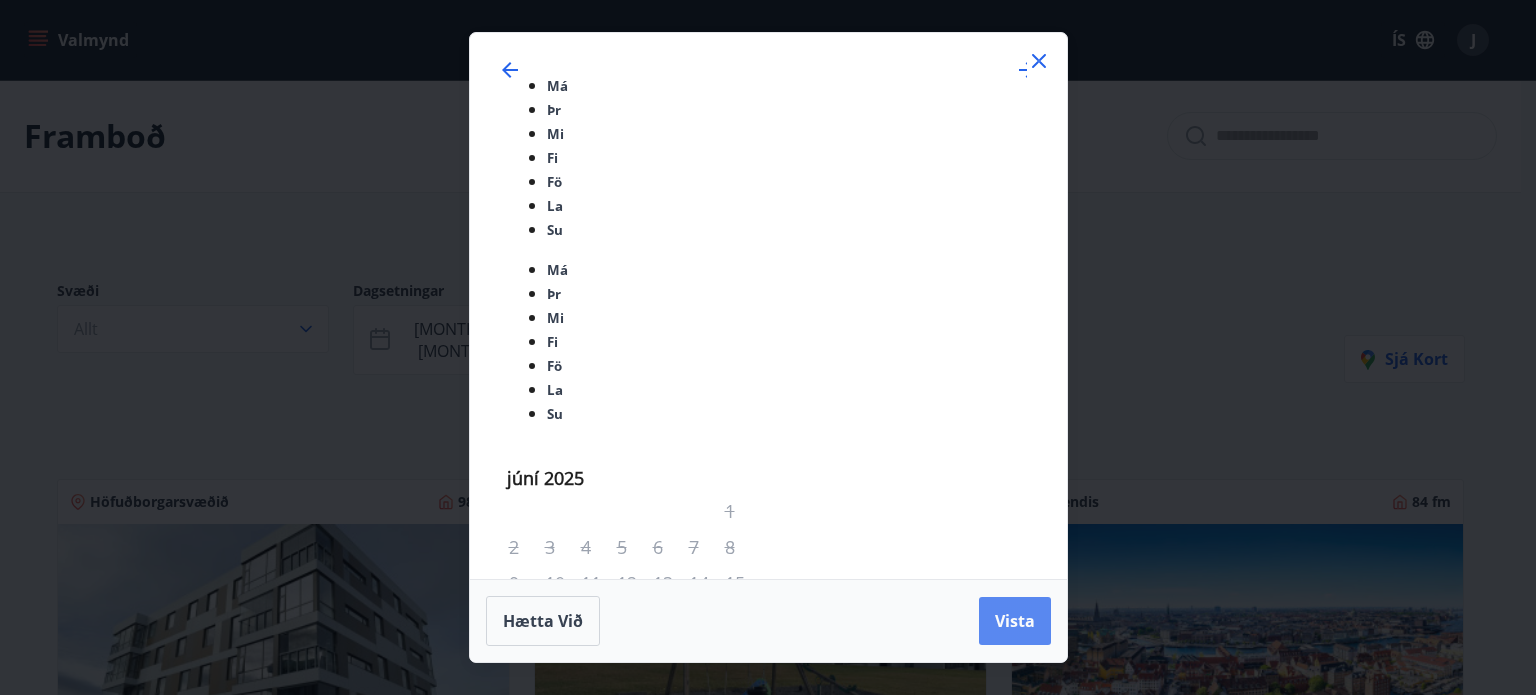 click on "Vista" at bounding box center [1015, 621] 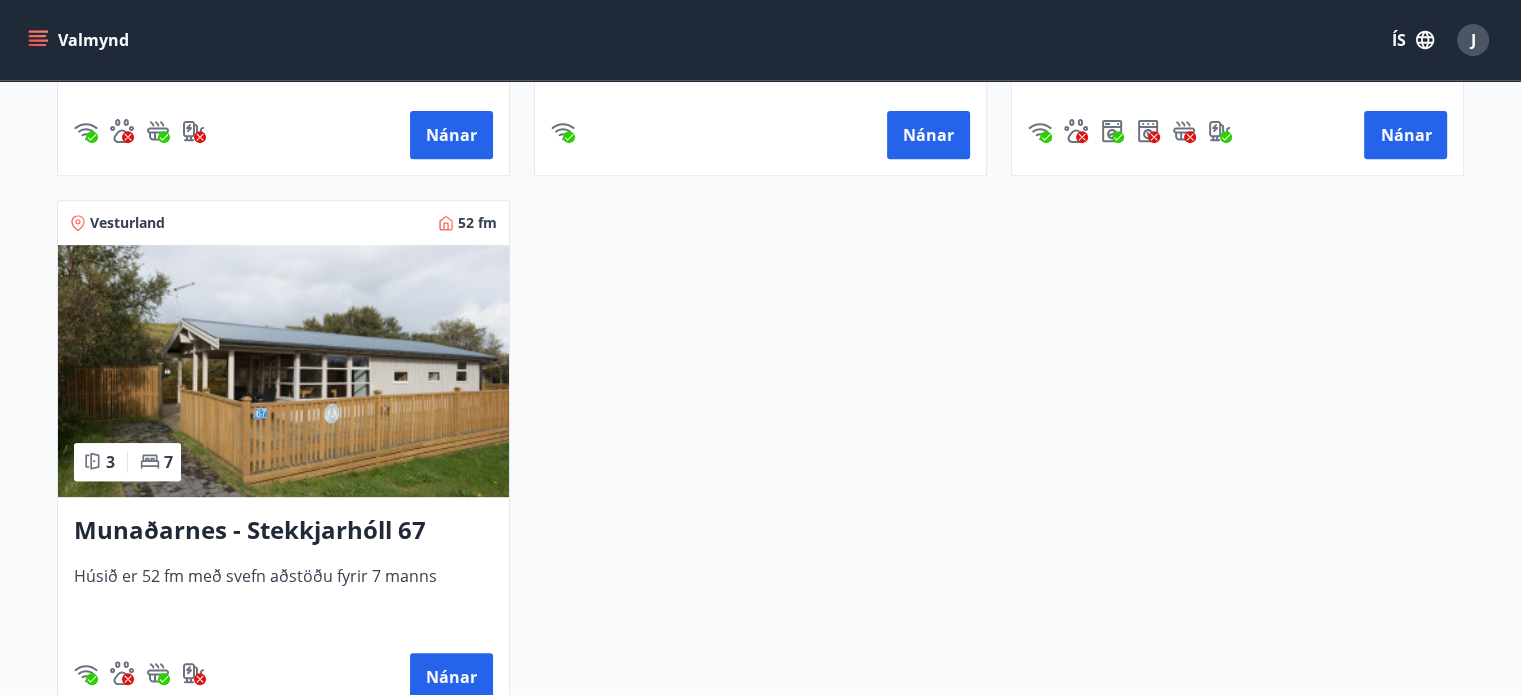 scroll, scrollTop: 787, scrollLeft: 0, axis: vertical 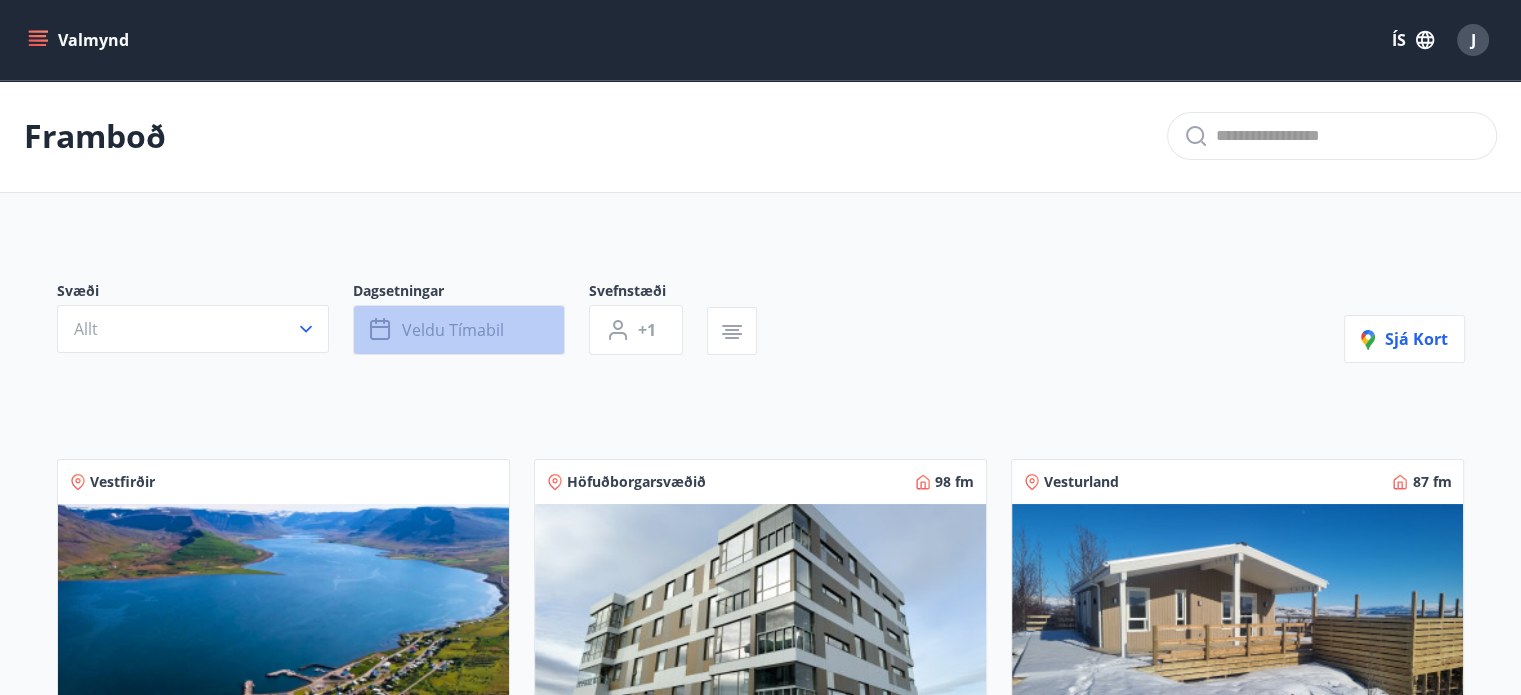 click on "Veldu tímabil" at bounding box center (453, 330) 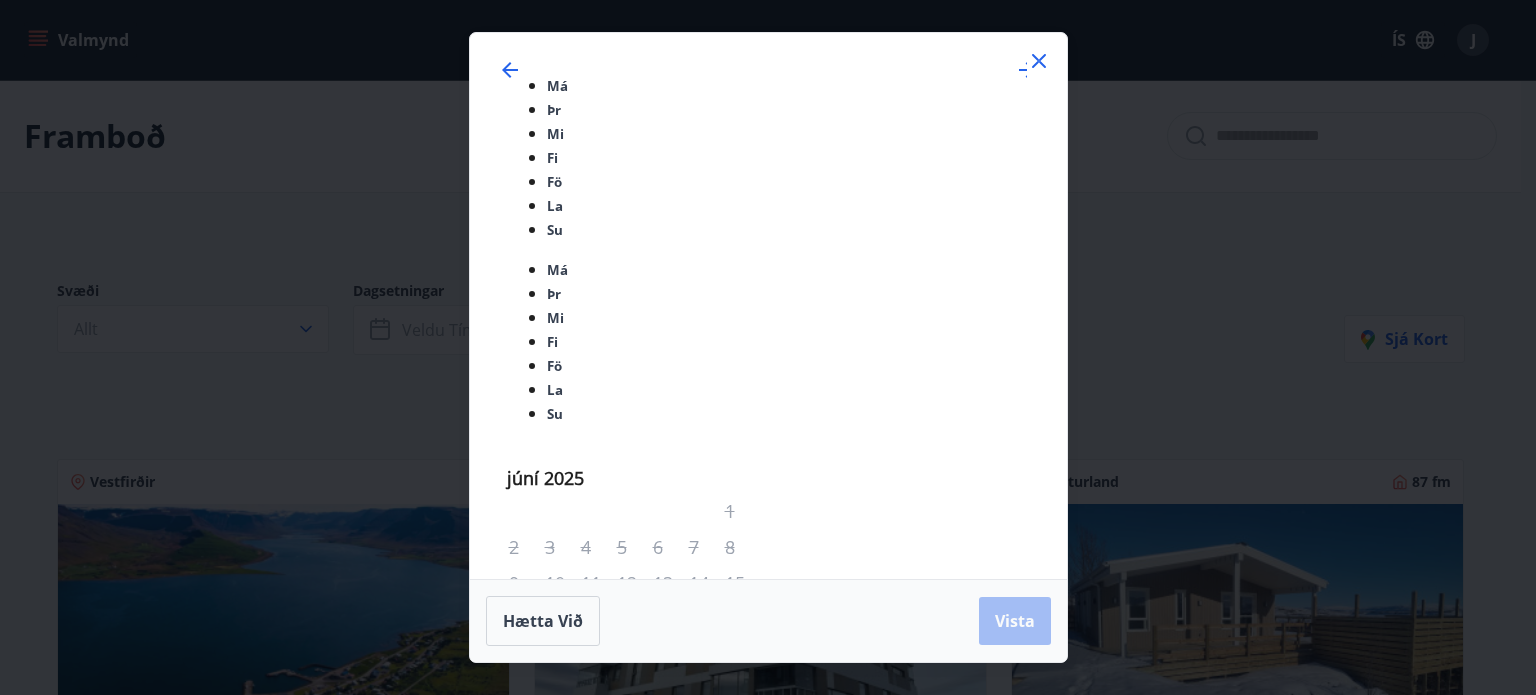 click on "22" at bounding box center [670, 1275] 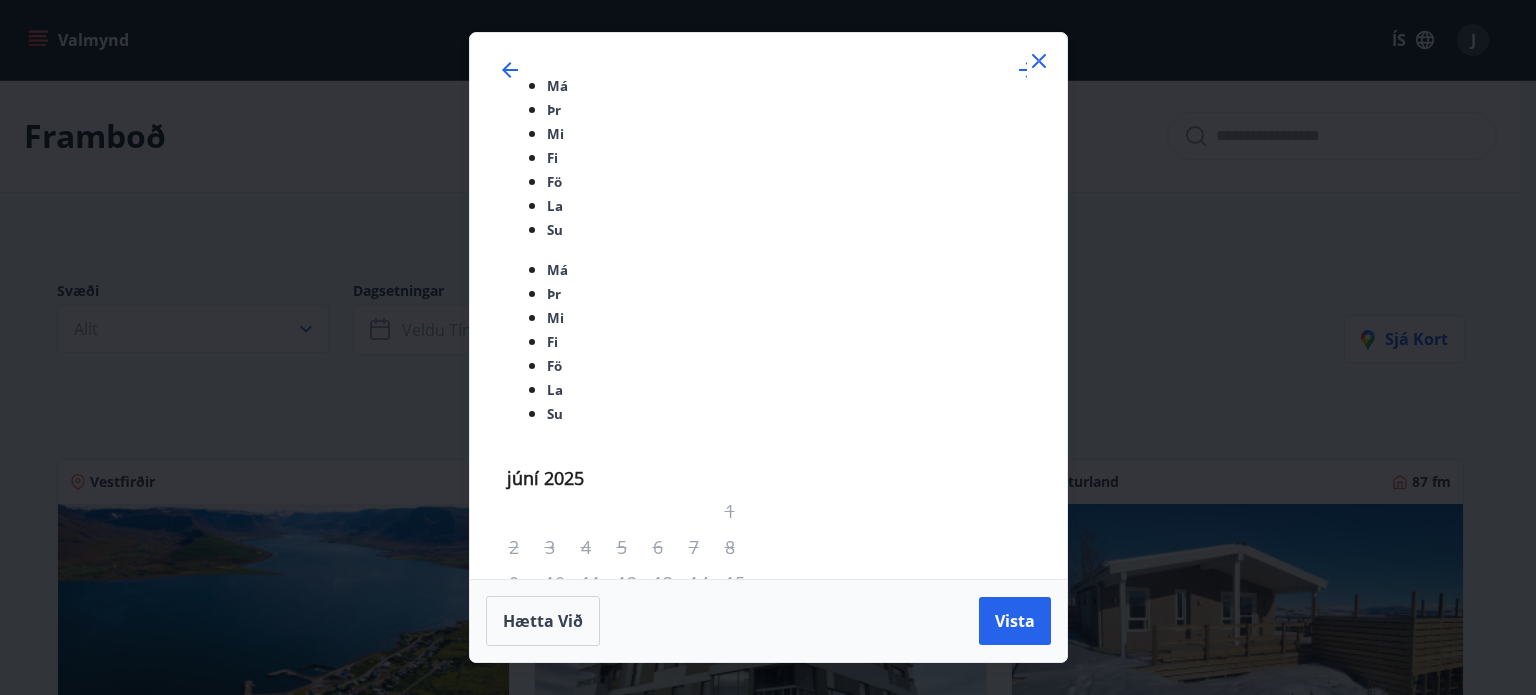 click on "28" at bounding box center (634, 1311) 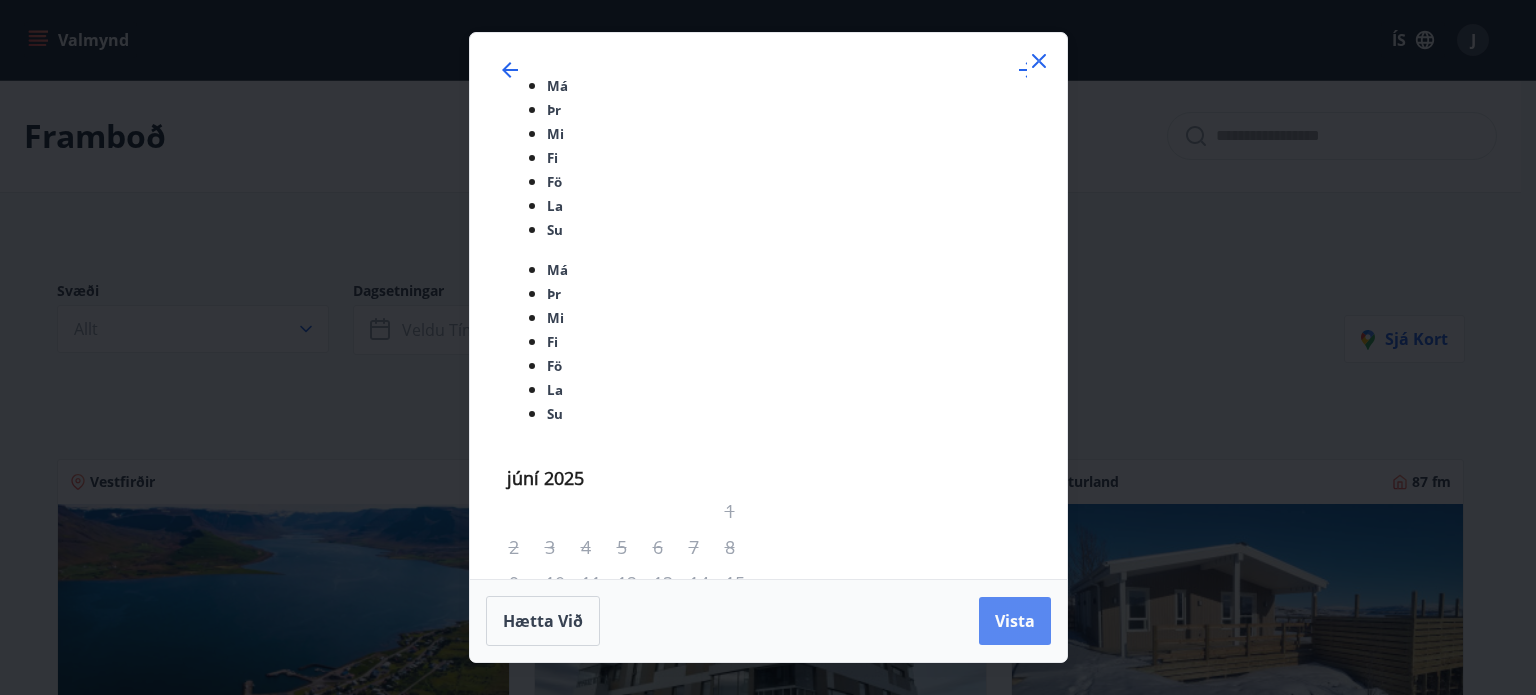 click on "Vista" at bounding box center [1015, 621] 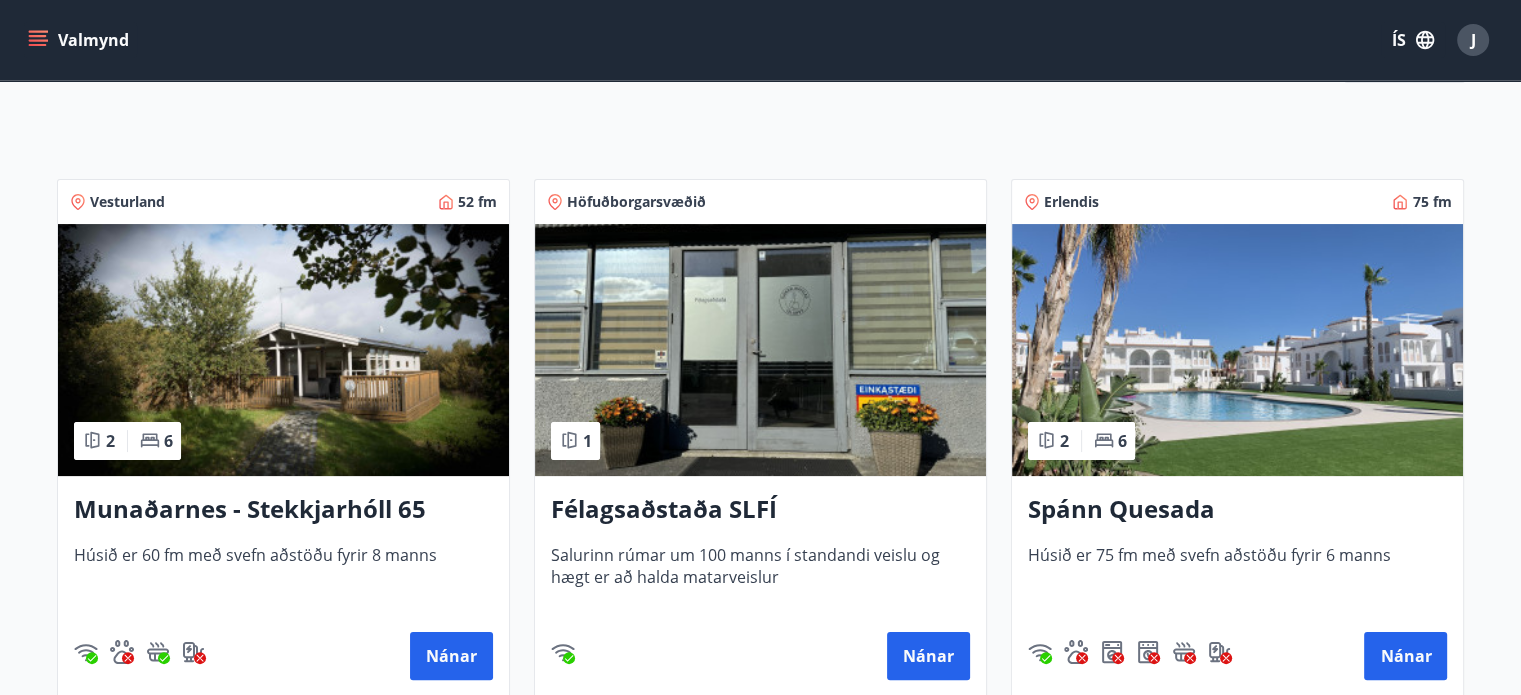 scroll, scrollTop: 0, scrollLeft: 0, axis: both 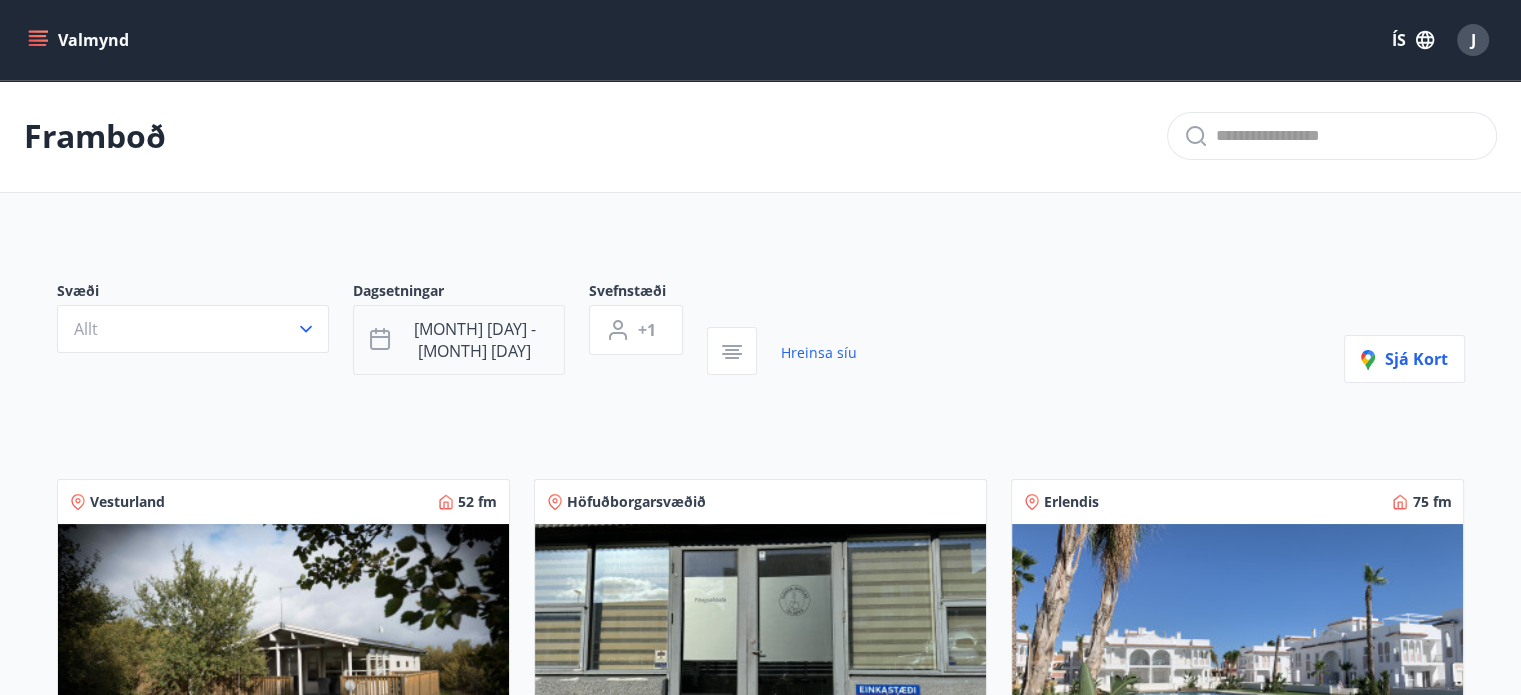 click on "[MONTH] [DAY] - [MONTH] [DAY]" at bounding box center [459, 340] 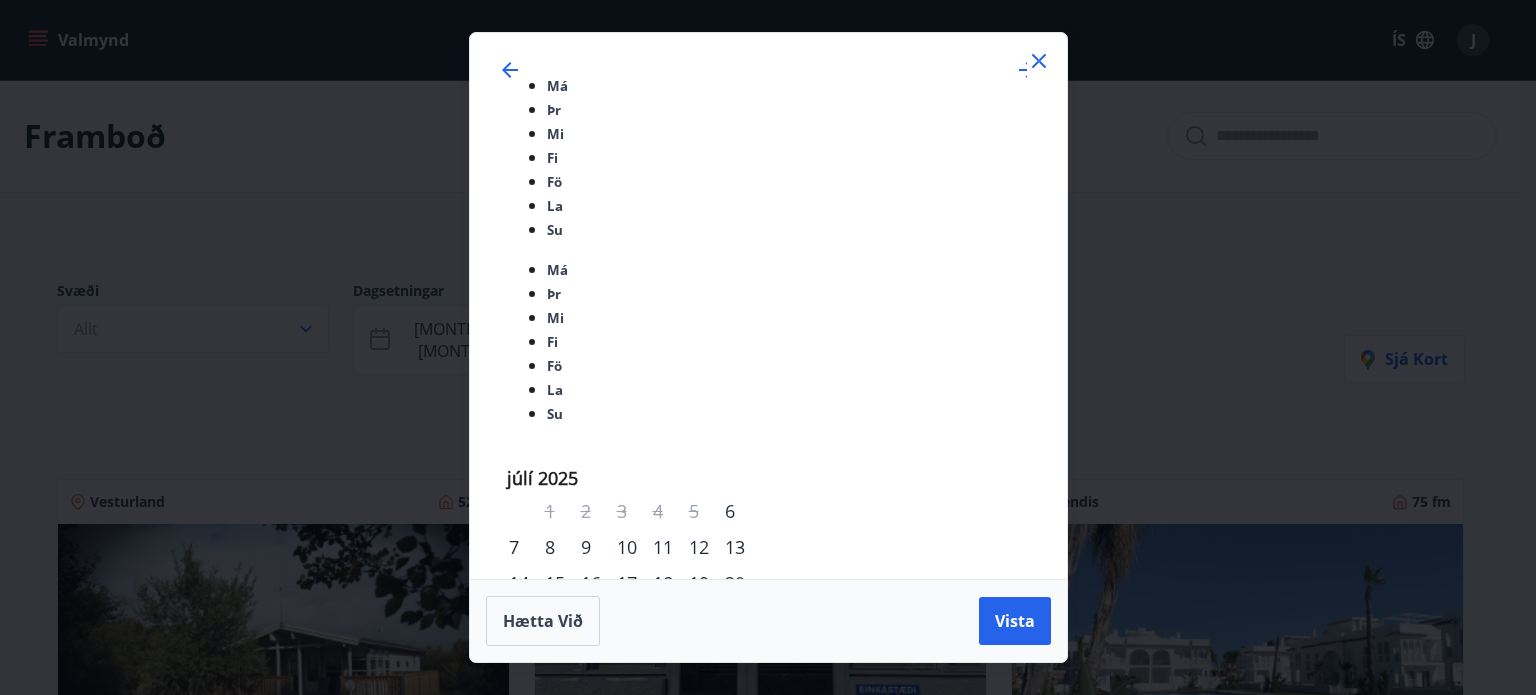 click on "29" at bounding box center (670, 983) 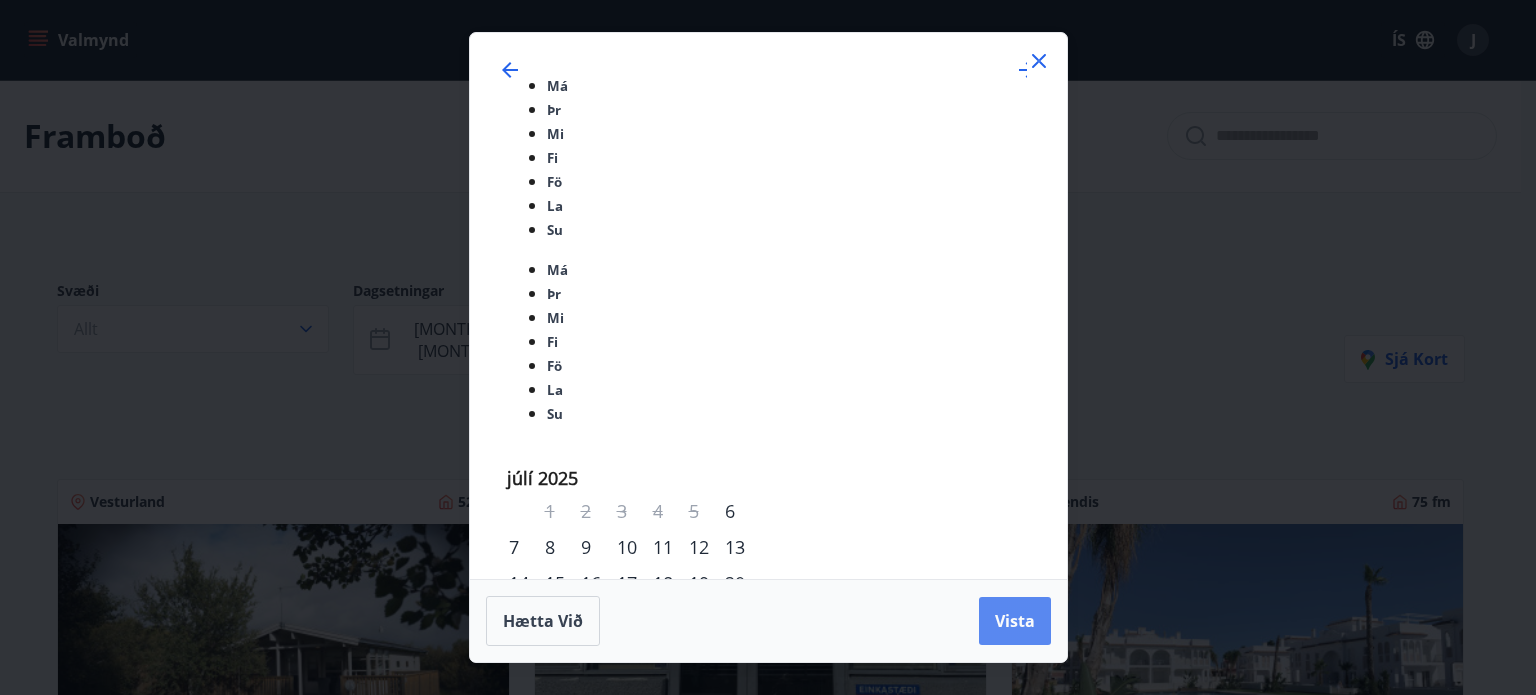 click on "Vista" at bounding box center [1015, 621] 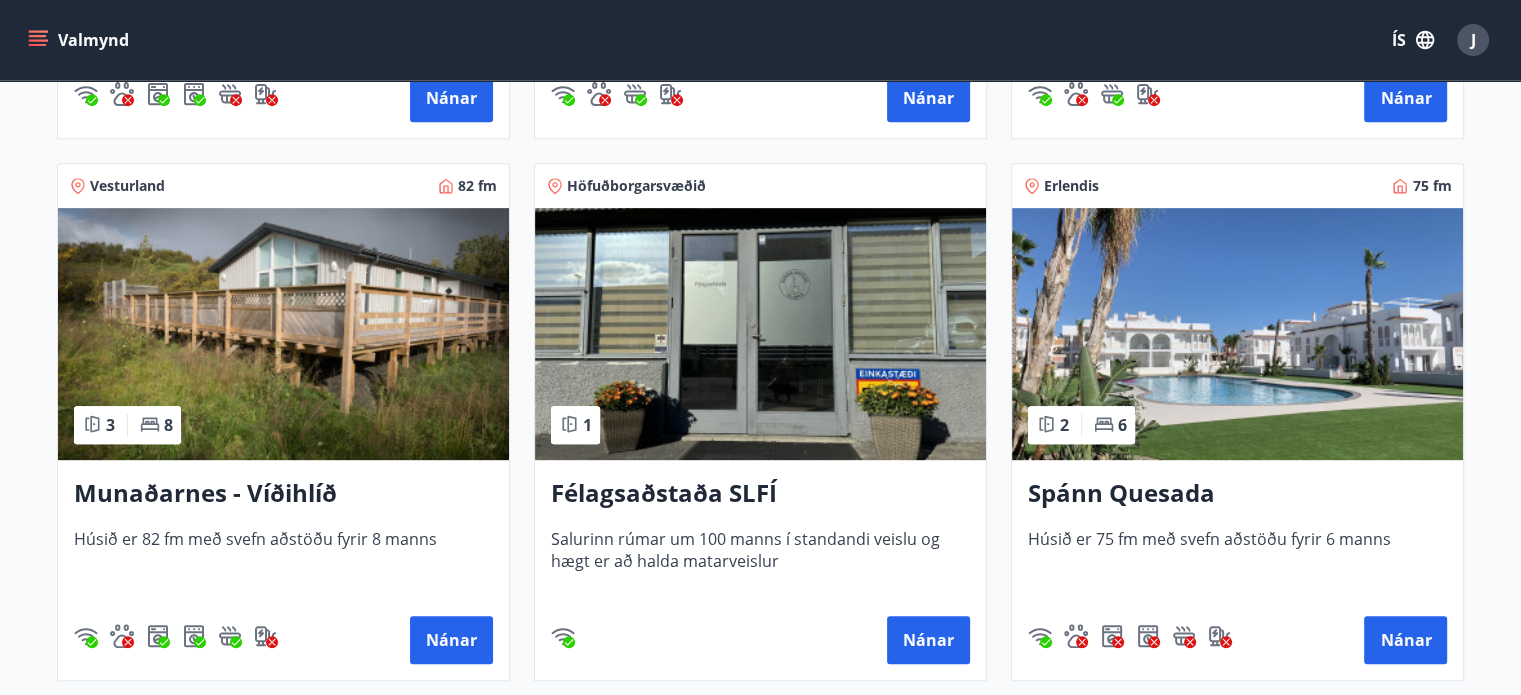scroll, scrollTop: 800, scrollLeft: 0, axis: vertical 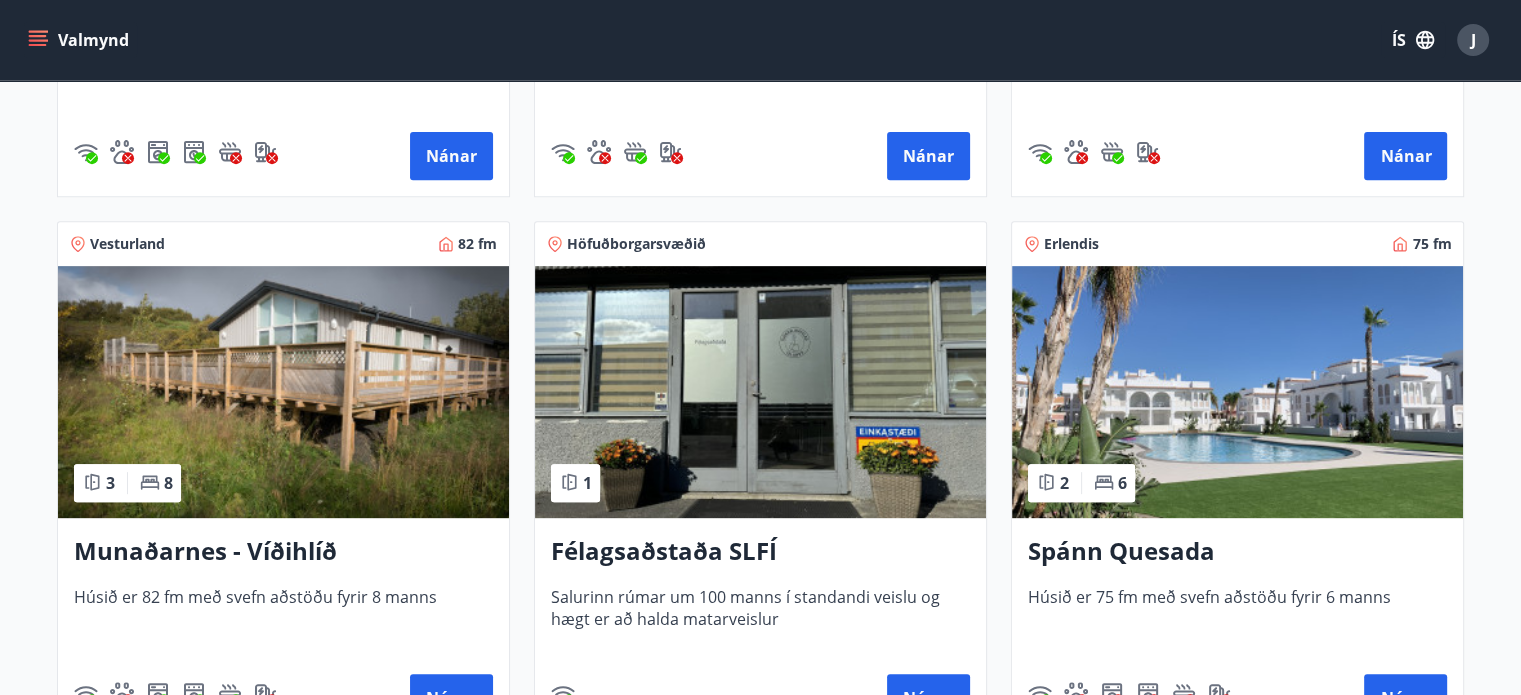 click on "Munaðarnes - Víðihlíð" at bounding box center [283, 10] 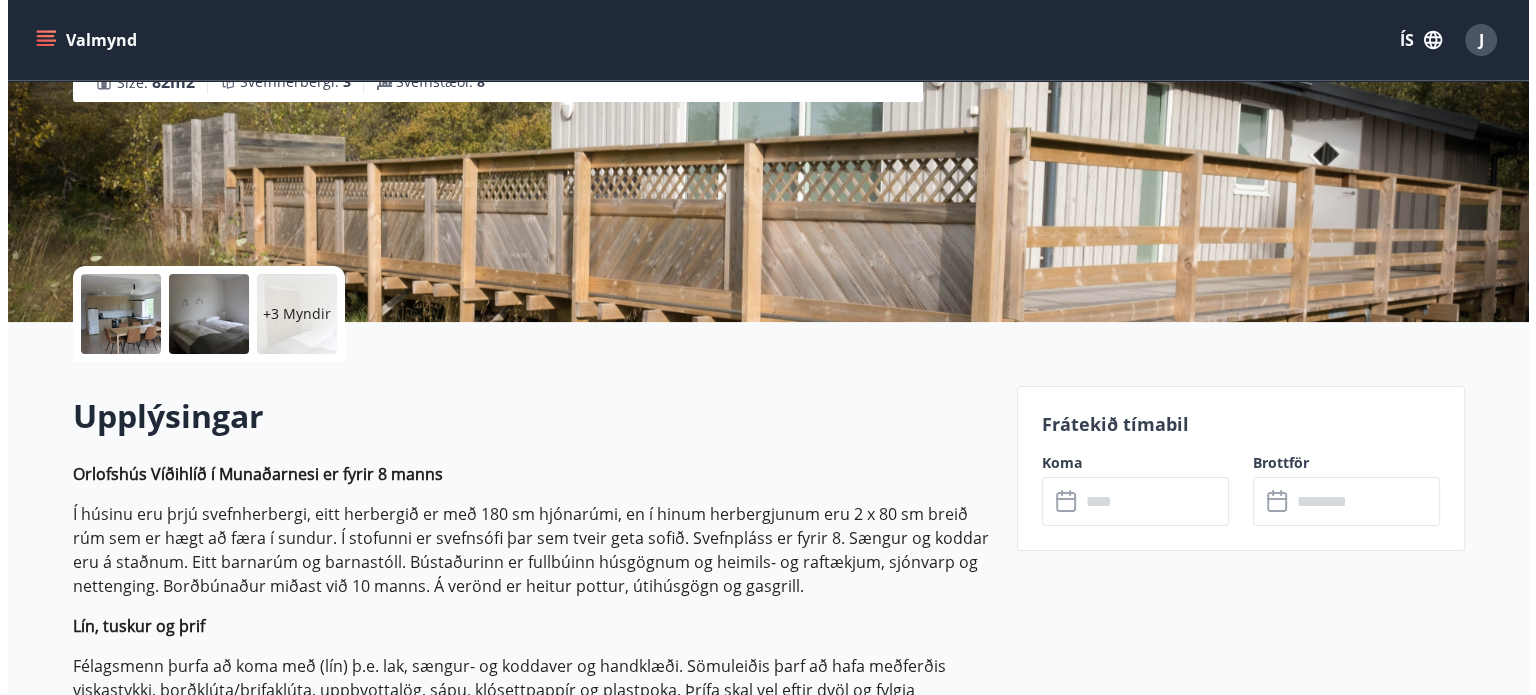 scroll, scrollTop: 300, scrollLeft: 0, axis: vertical 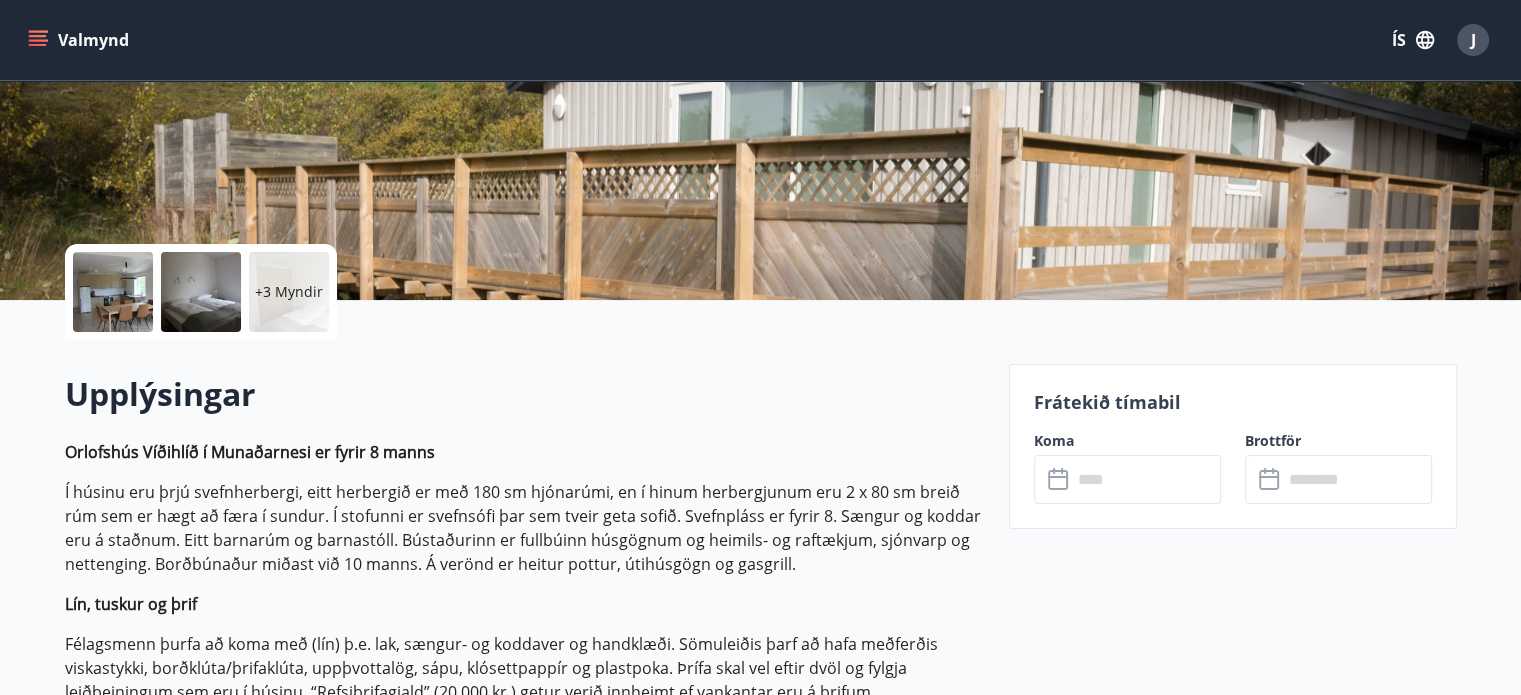click at bounding box center [113, 292] 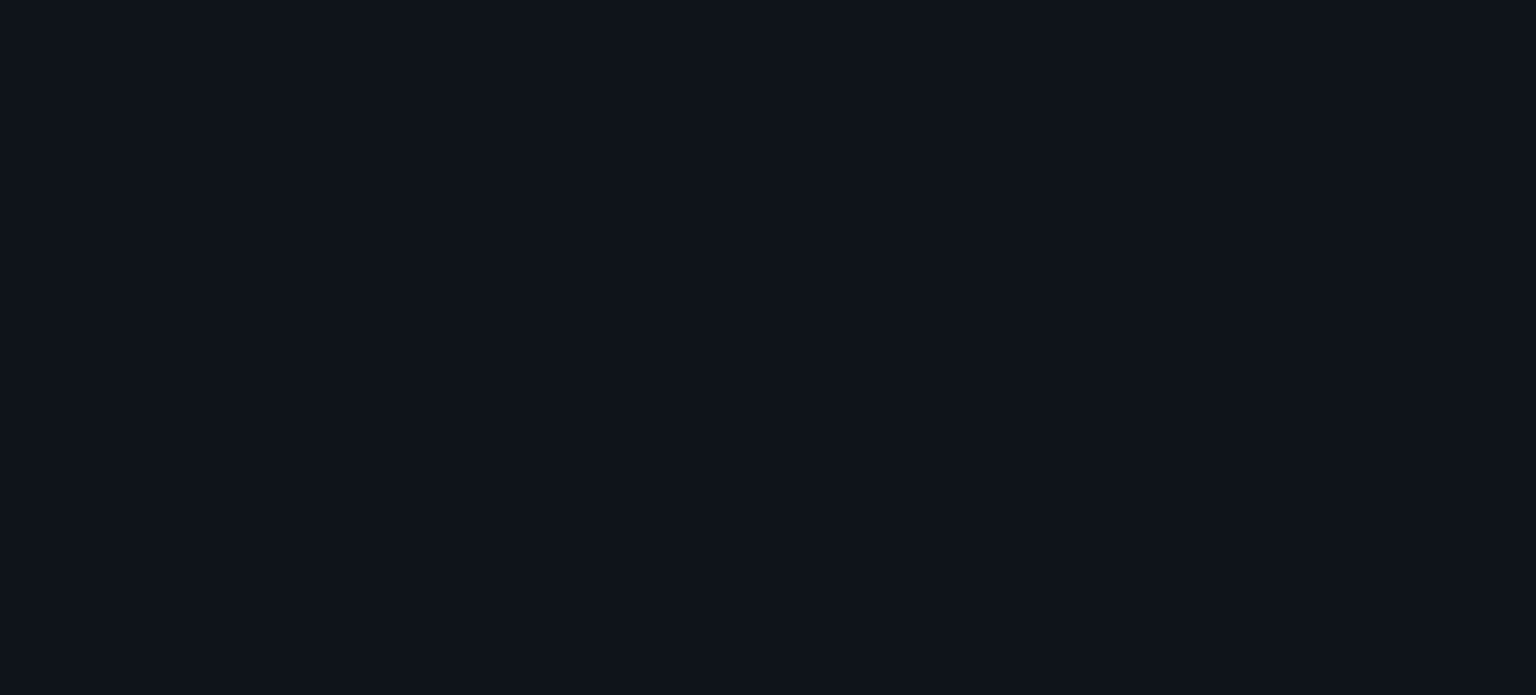 scroll, scrollTop: 400, scrollLeft: 0, axis: vertical 